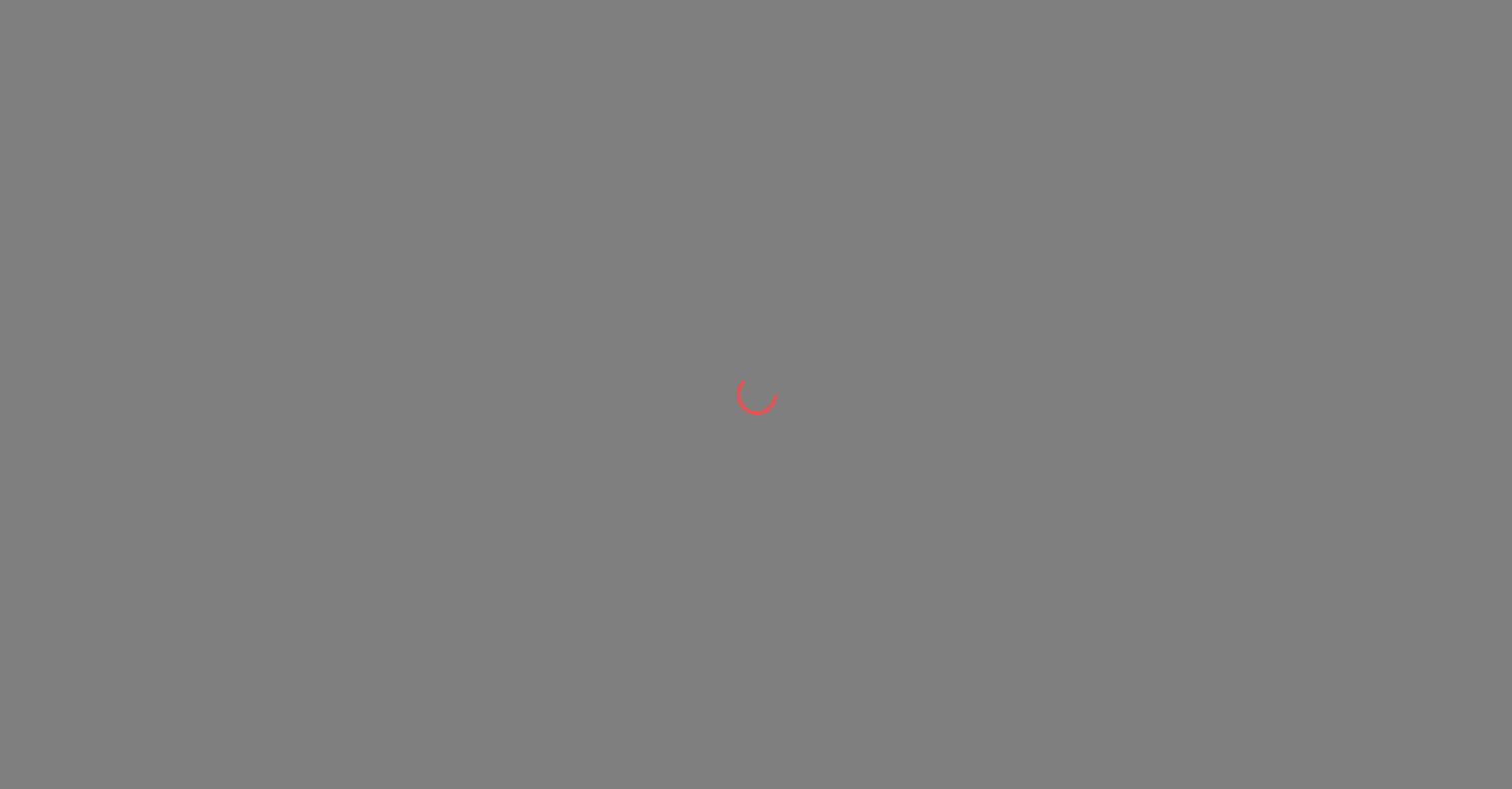 scroll, scrollTop: 0, scrollLeft: 0, axis: both 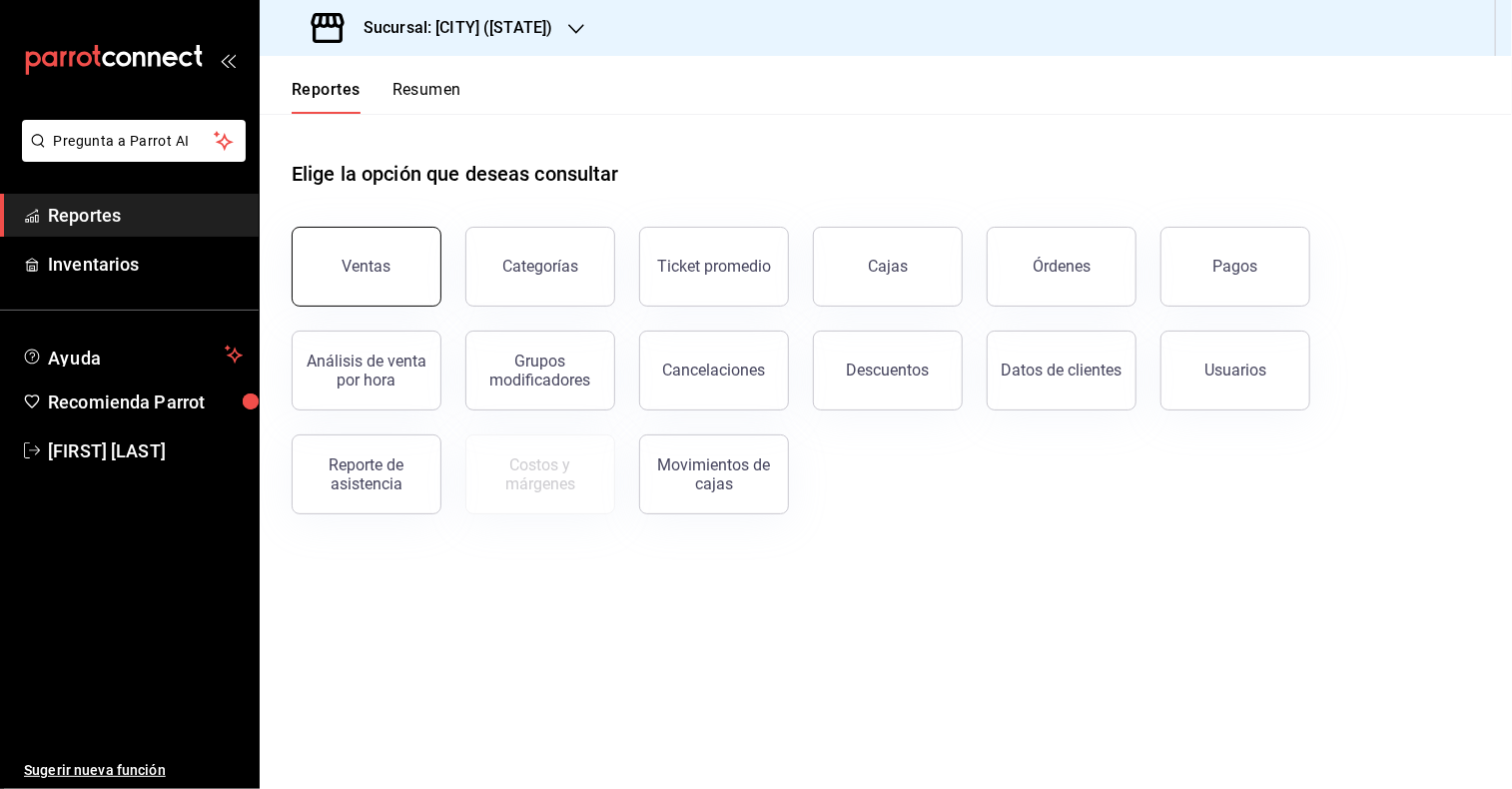 click on "Ventas" at bounding box center [367, 267] 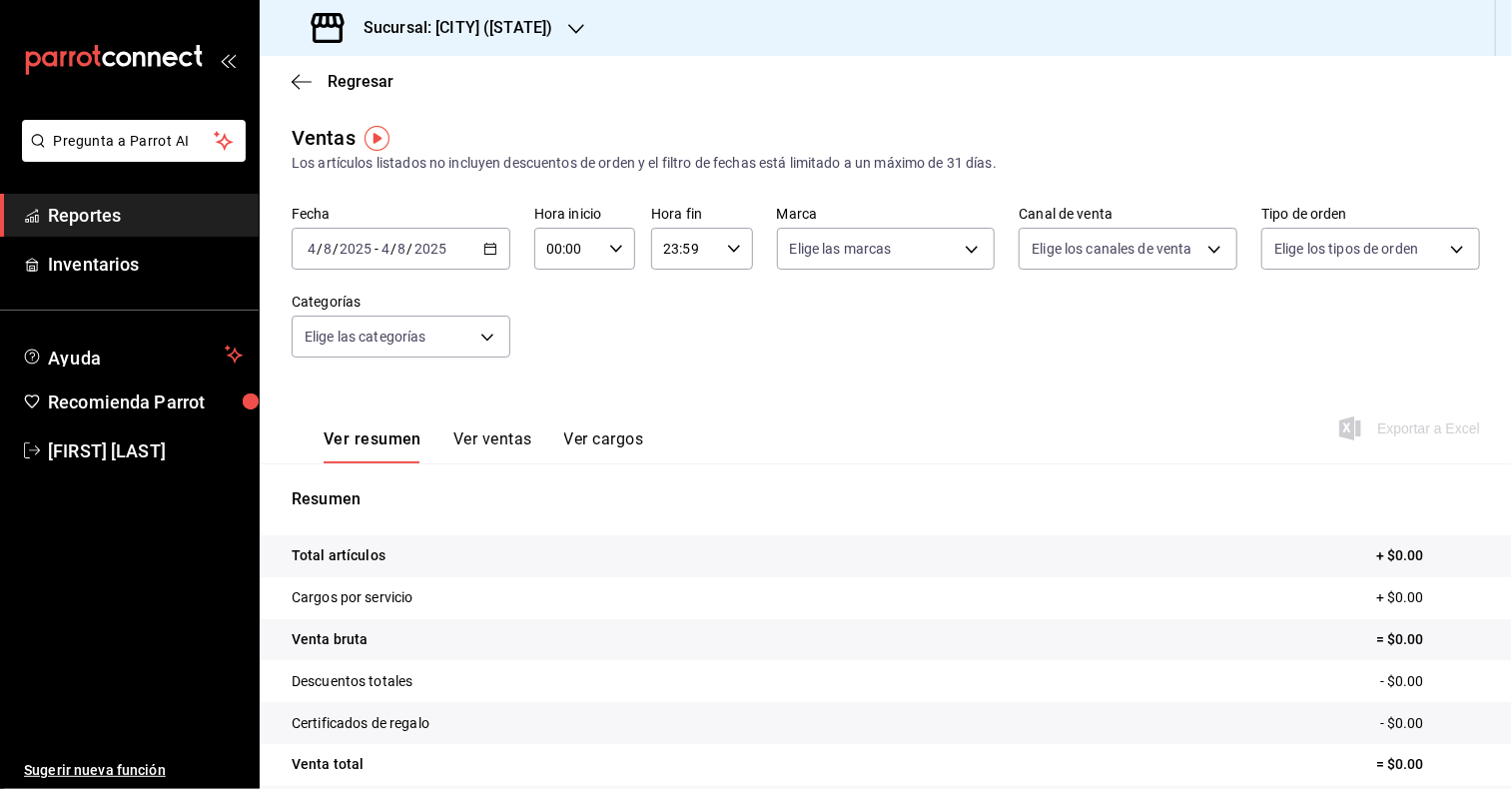 click 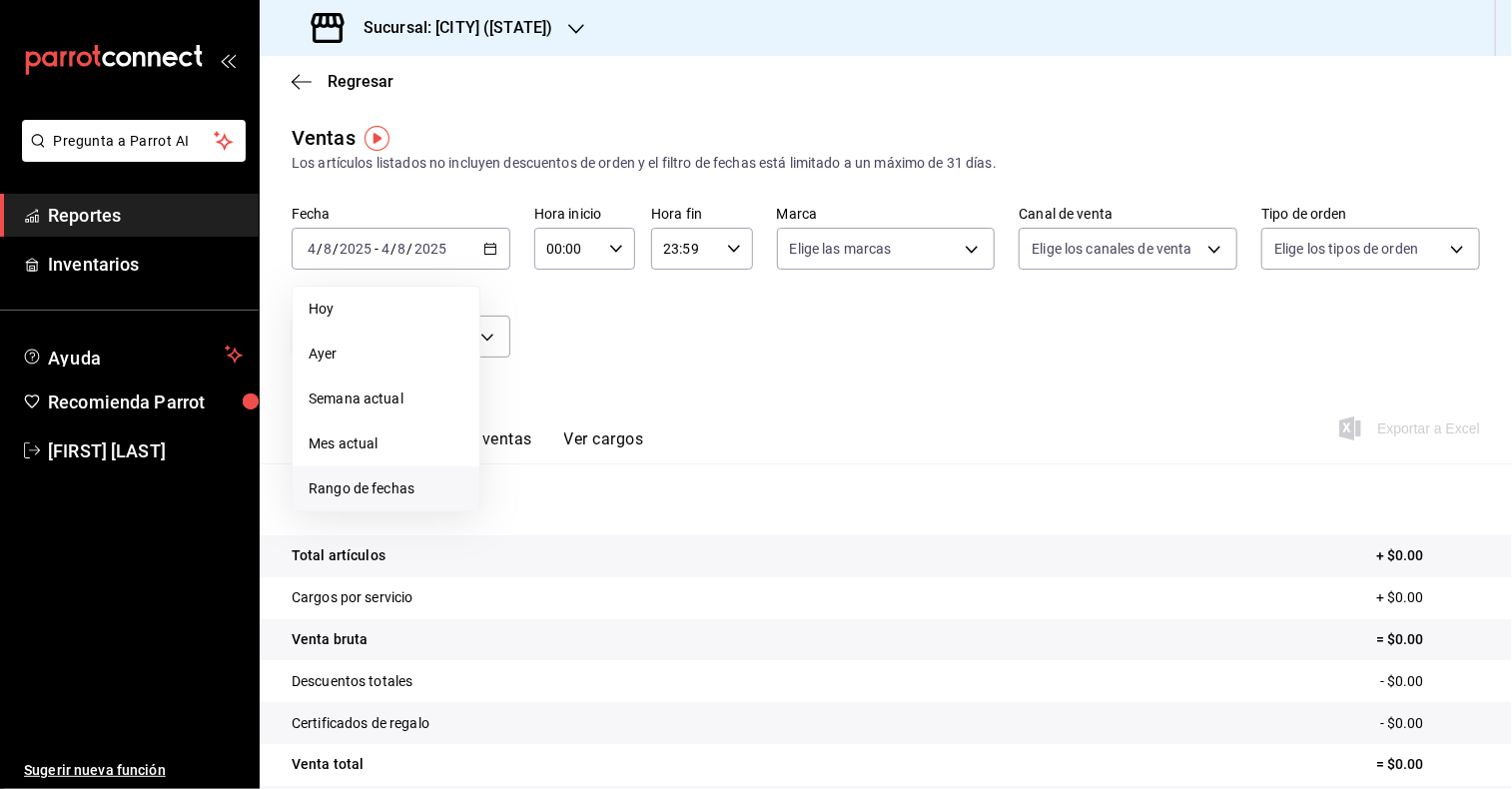 click on "Rango de fechas" at bounding box center (385, 488) 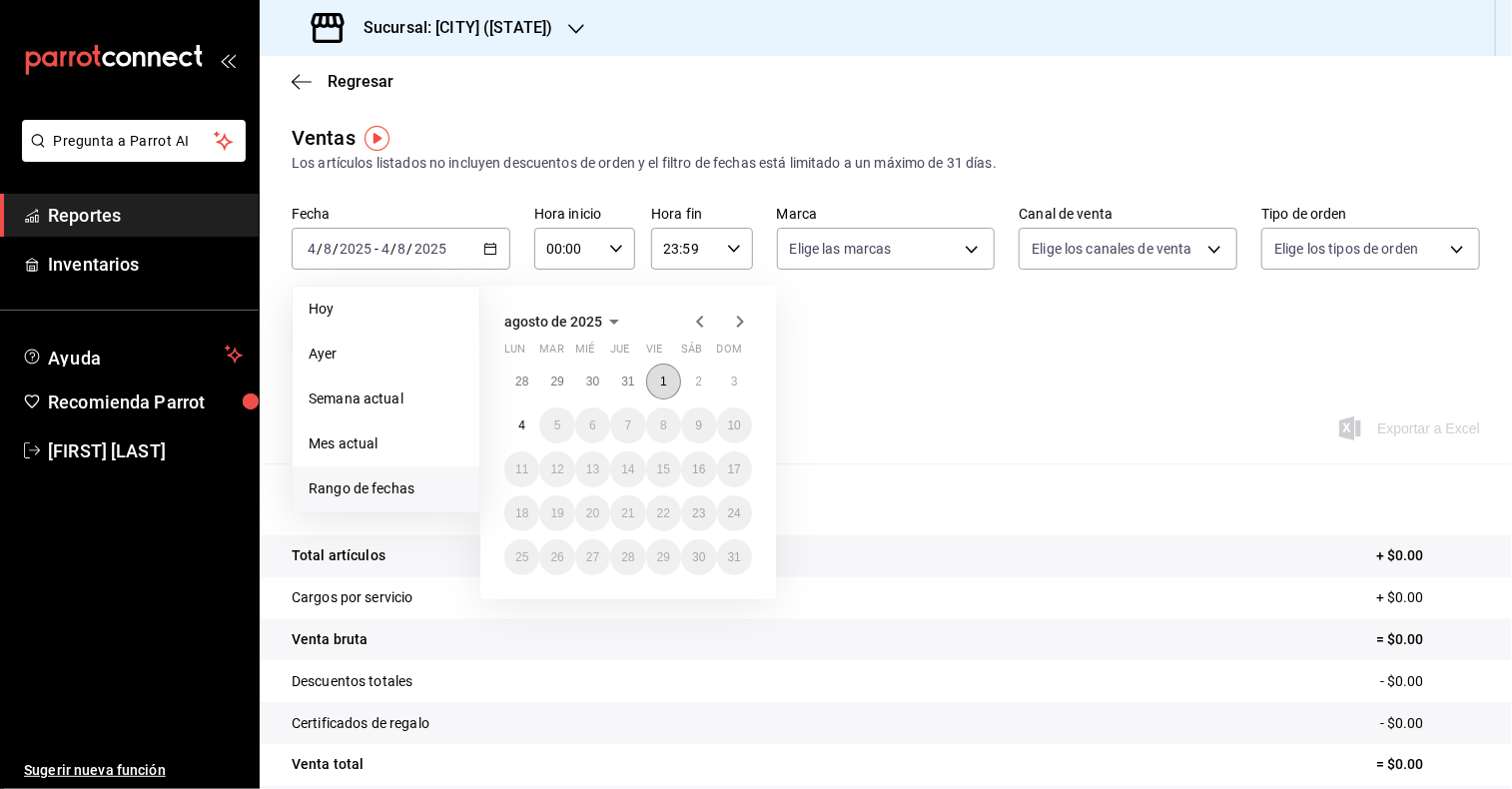 click on "1" at bounding box center [663, 382] 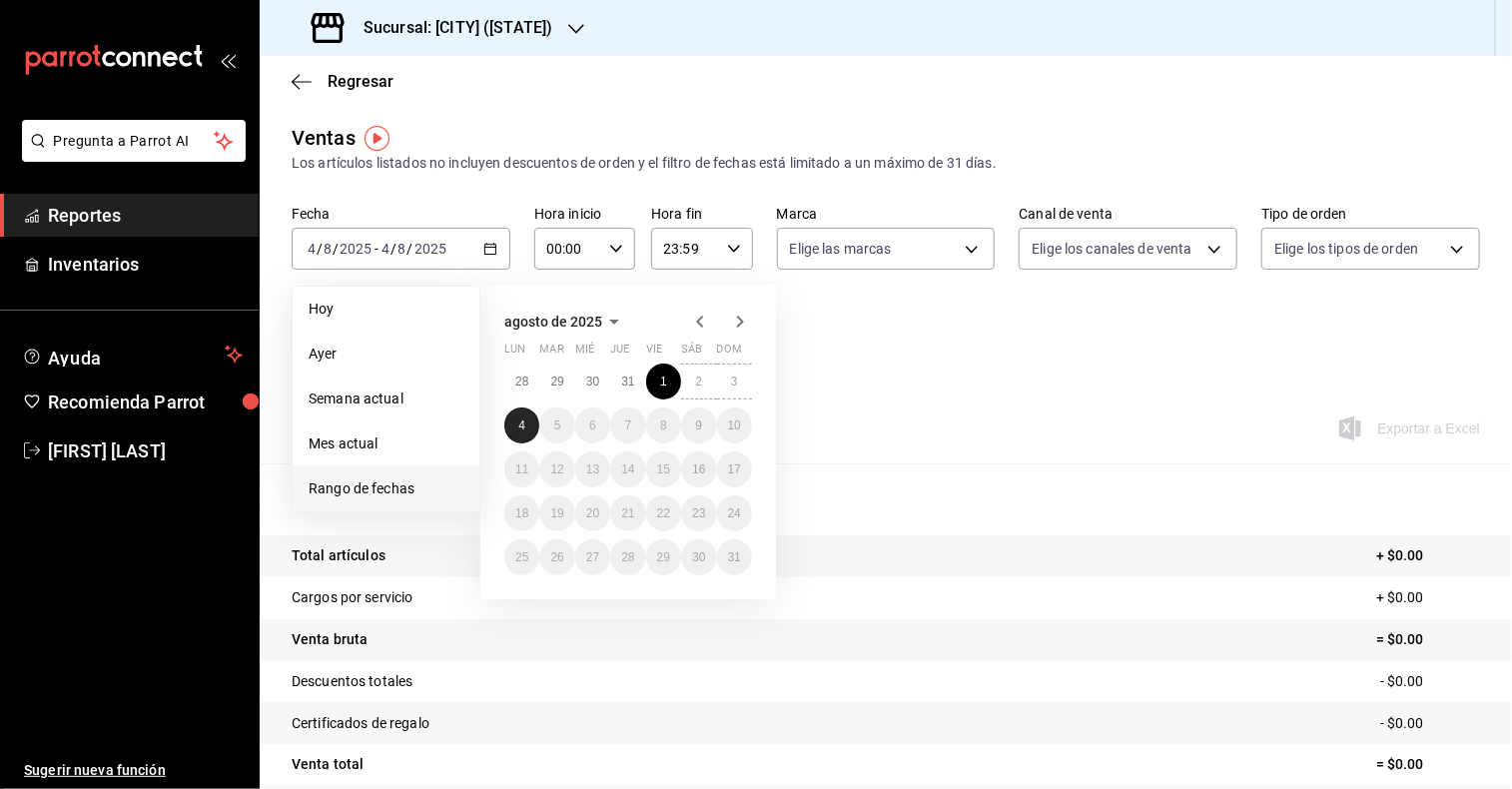 click on "4" at bounding box center (521, 425) 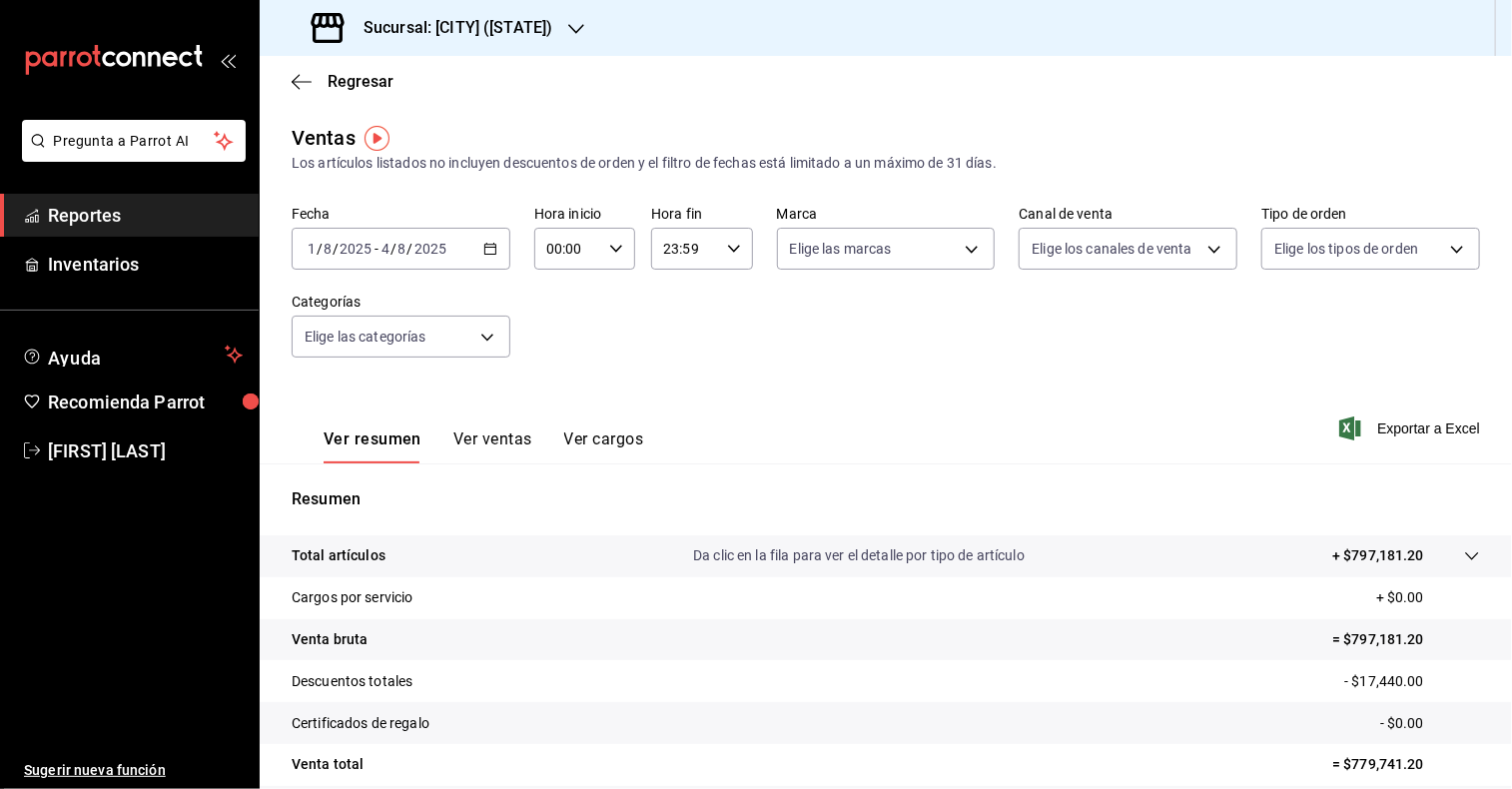 click 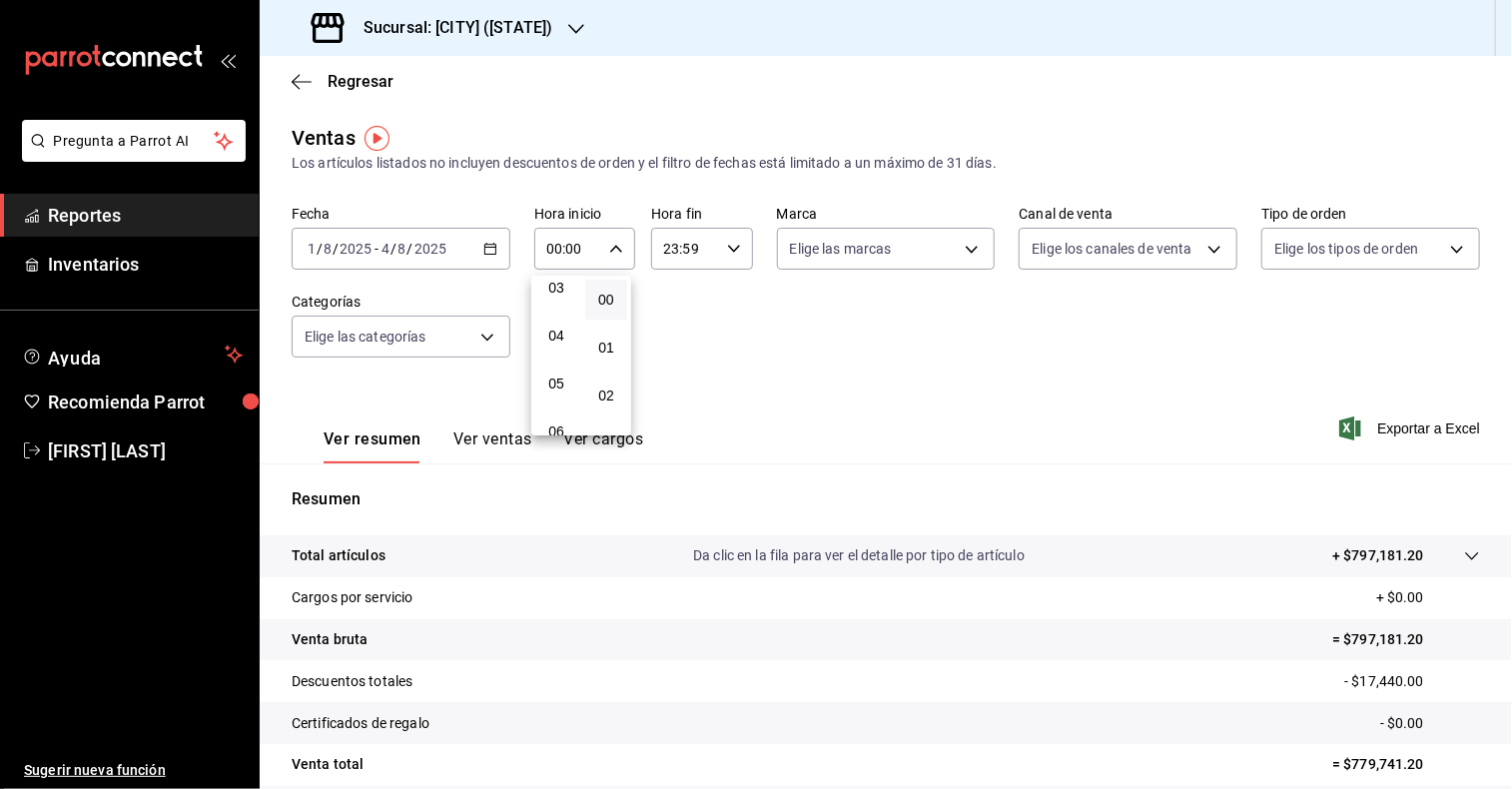 scroll, scrollTop: 164, scrollLeft: 0, axis: vertical 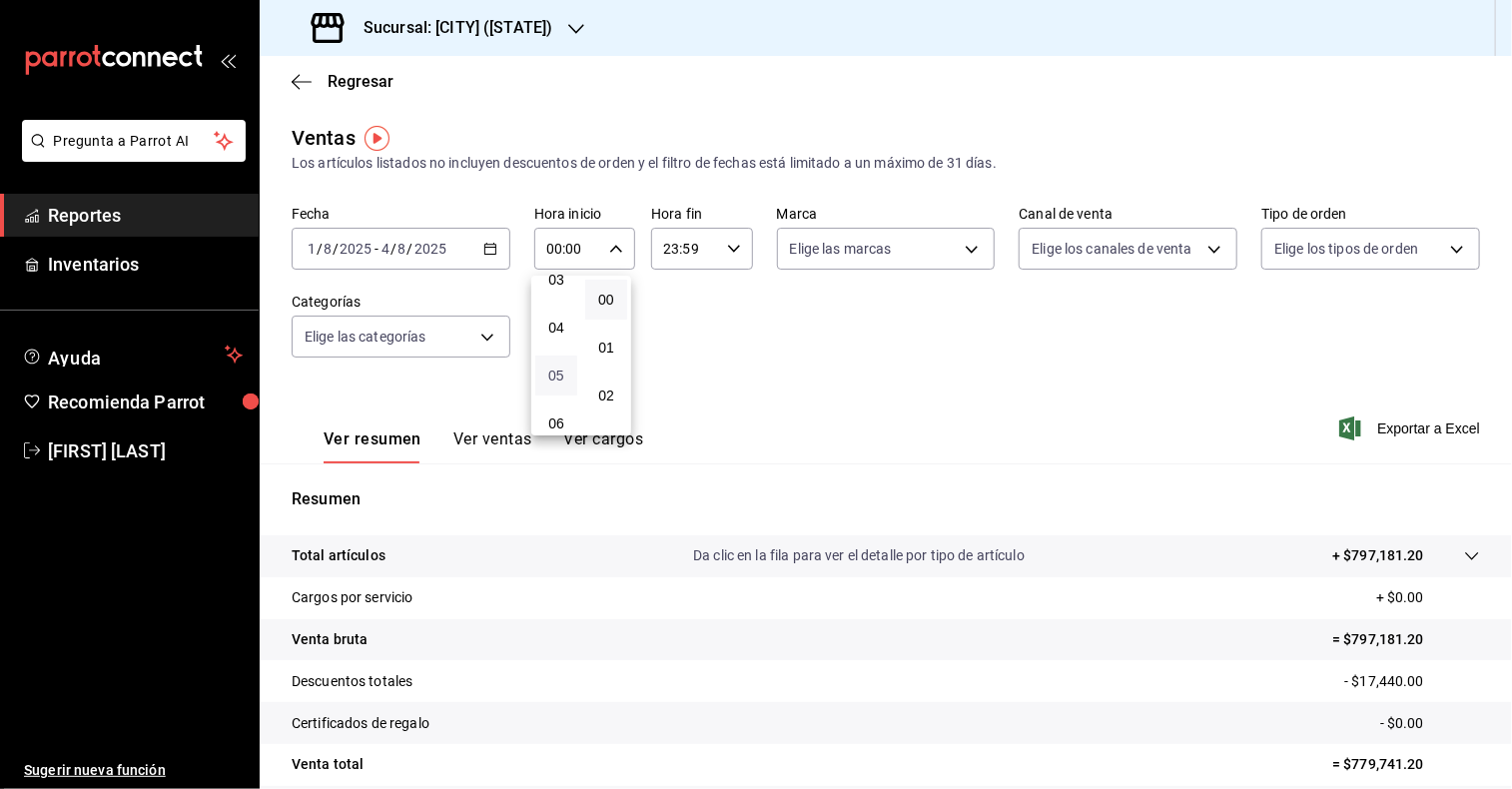 click on "05" at bounding box center (556, 376) 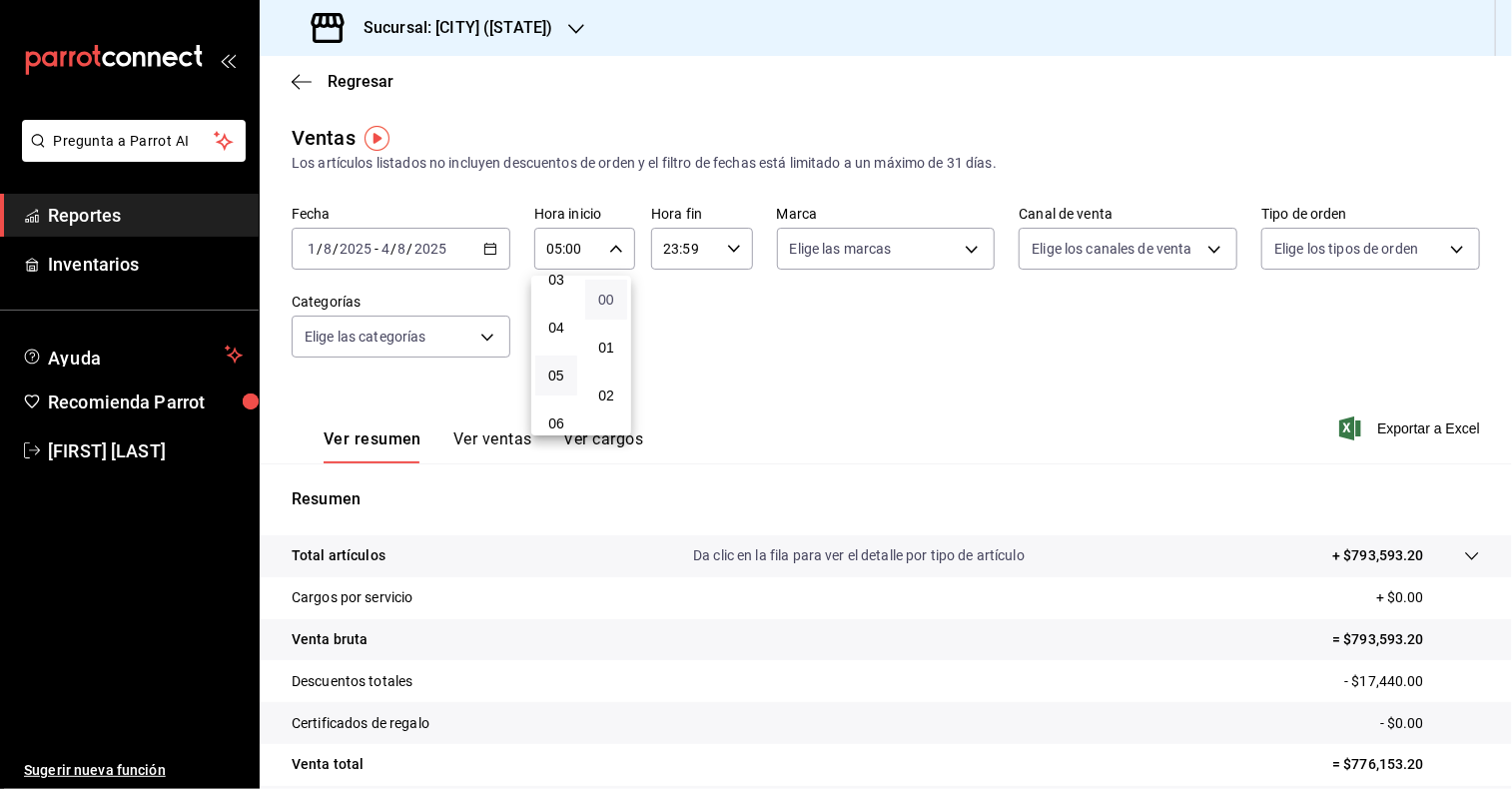 click on "00" at bounding box center [606, 300] 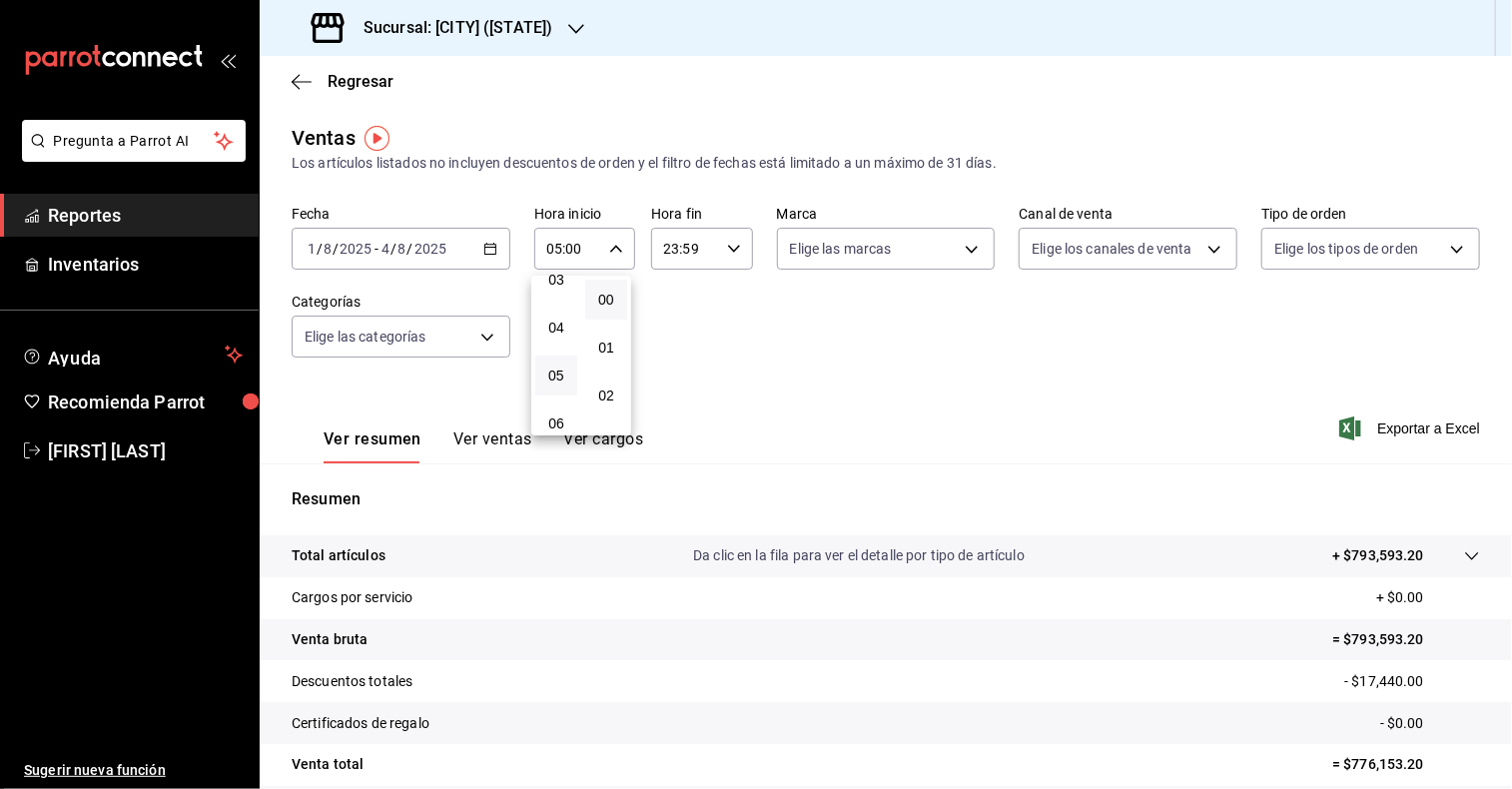 click at bounding box center (756, 394) 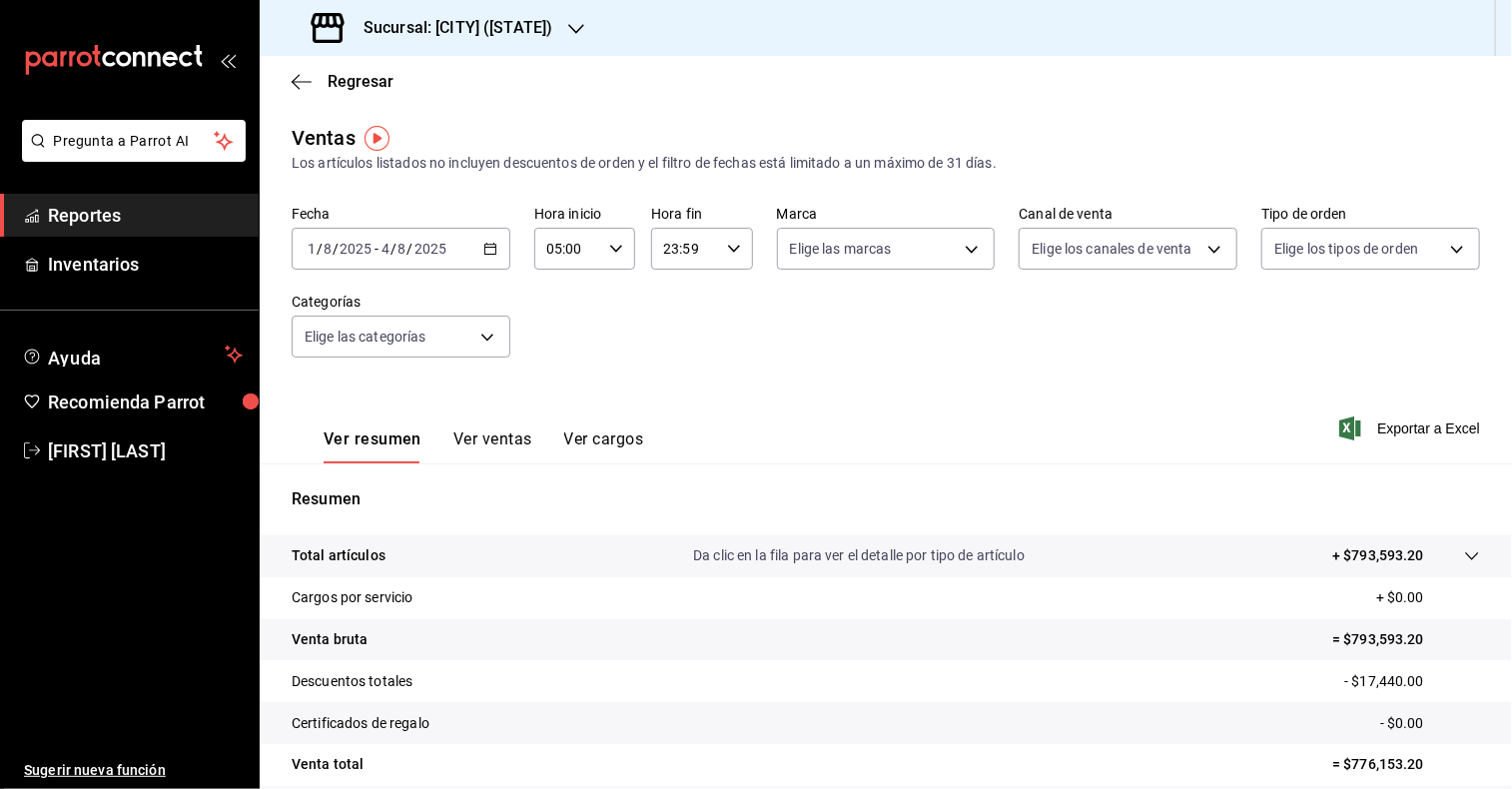click 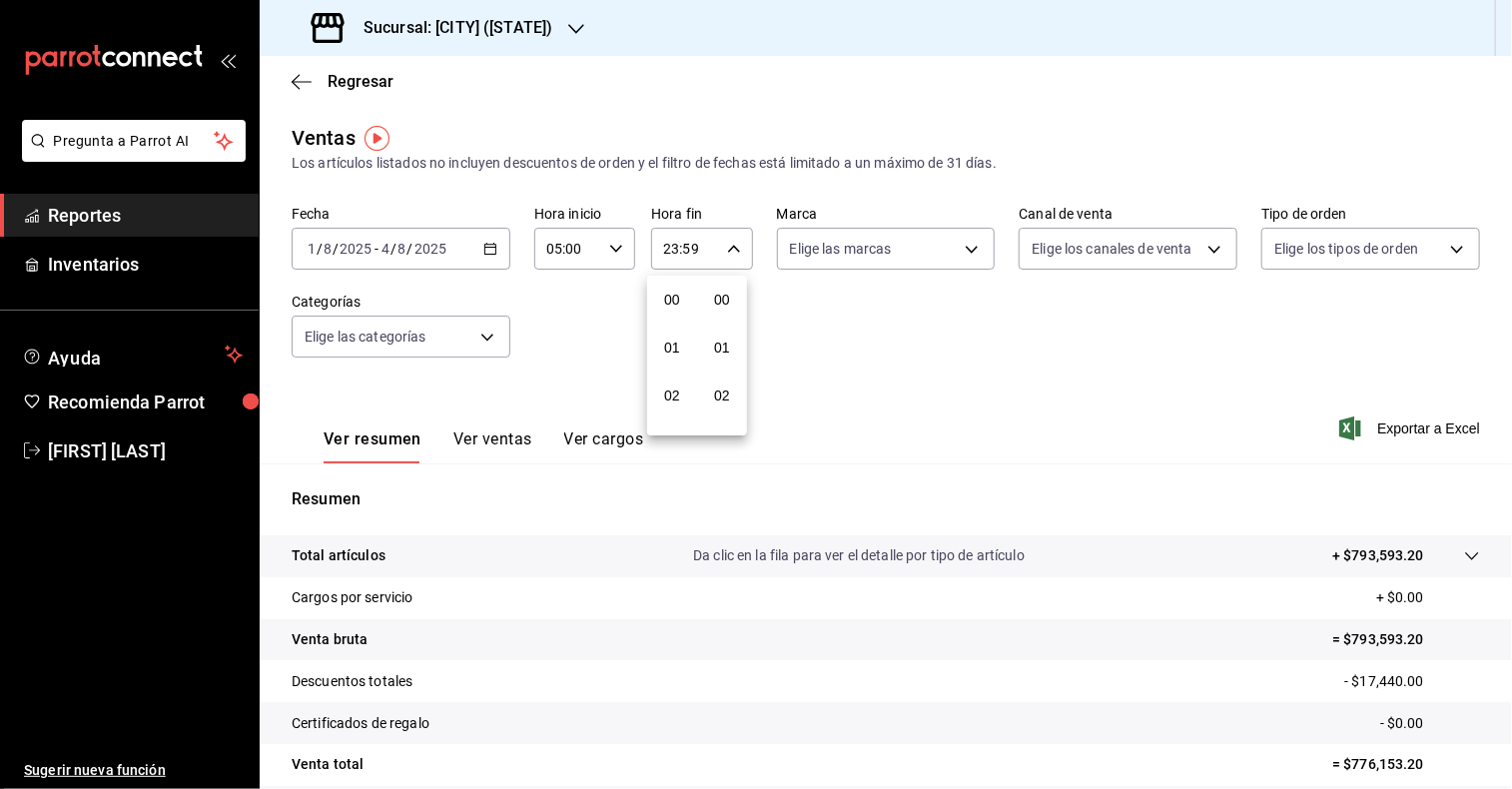 scroll, scrollTop: 1010, scrollLeft: 0, axis: vertical 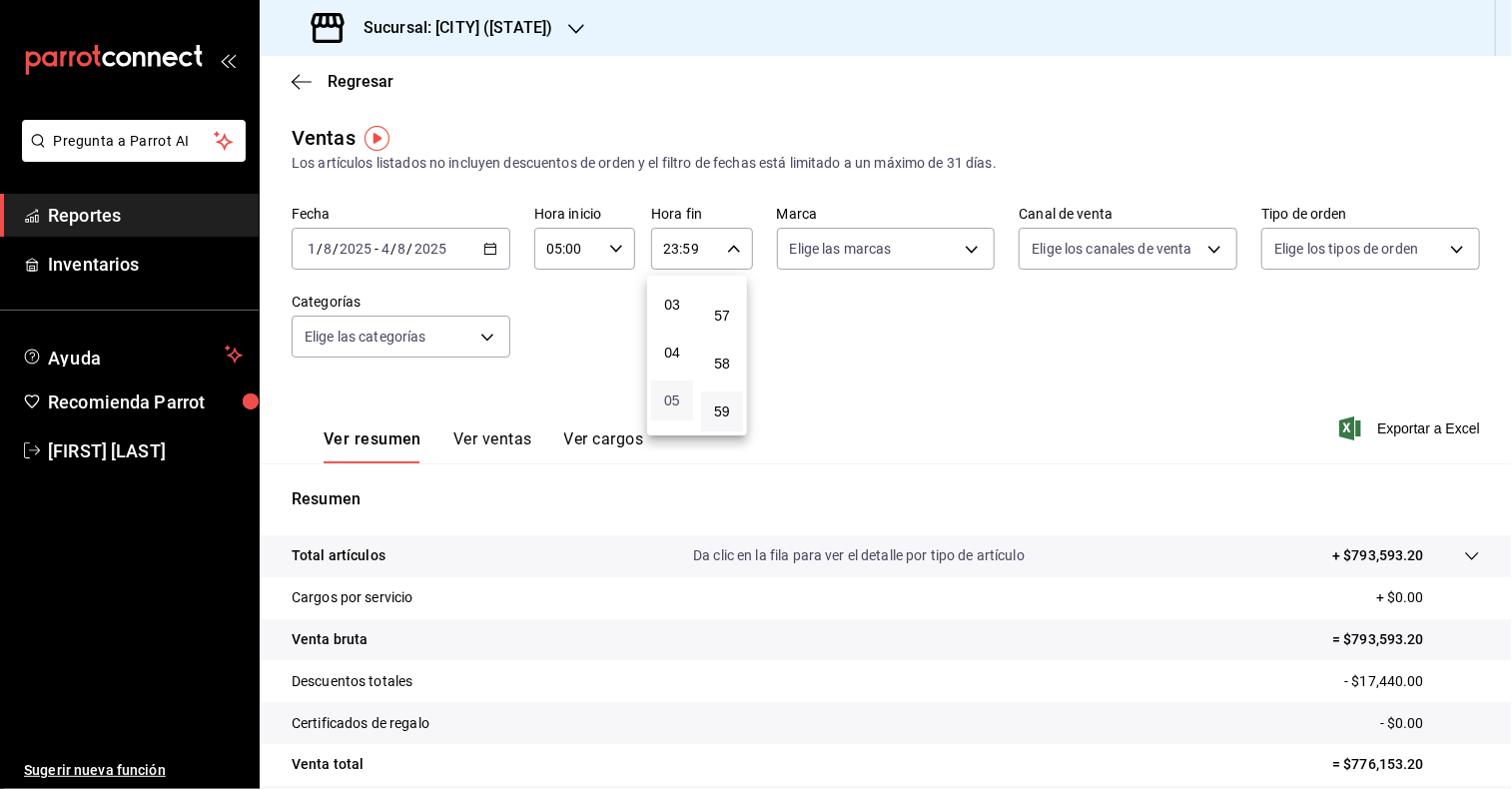 click on "05" at bounding box center [672, 400] 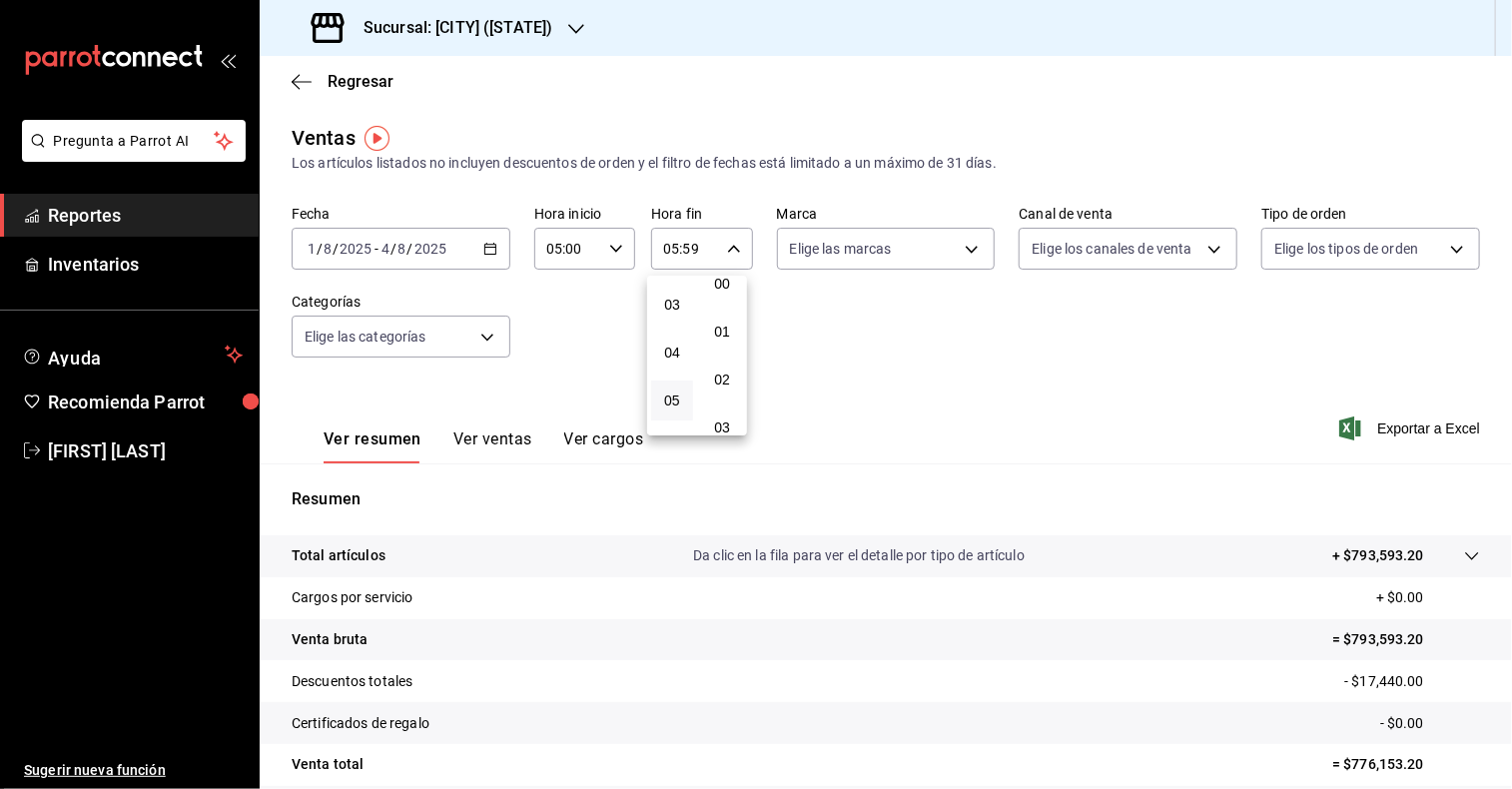 scroll, scrollTop: 0, scrollLeft: 0, axis: both 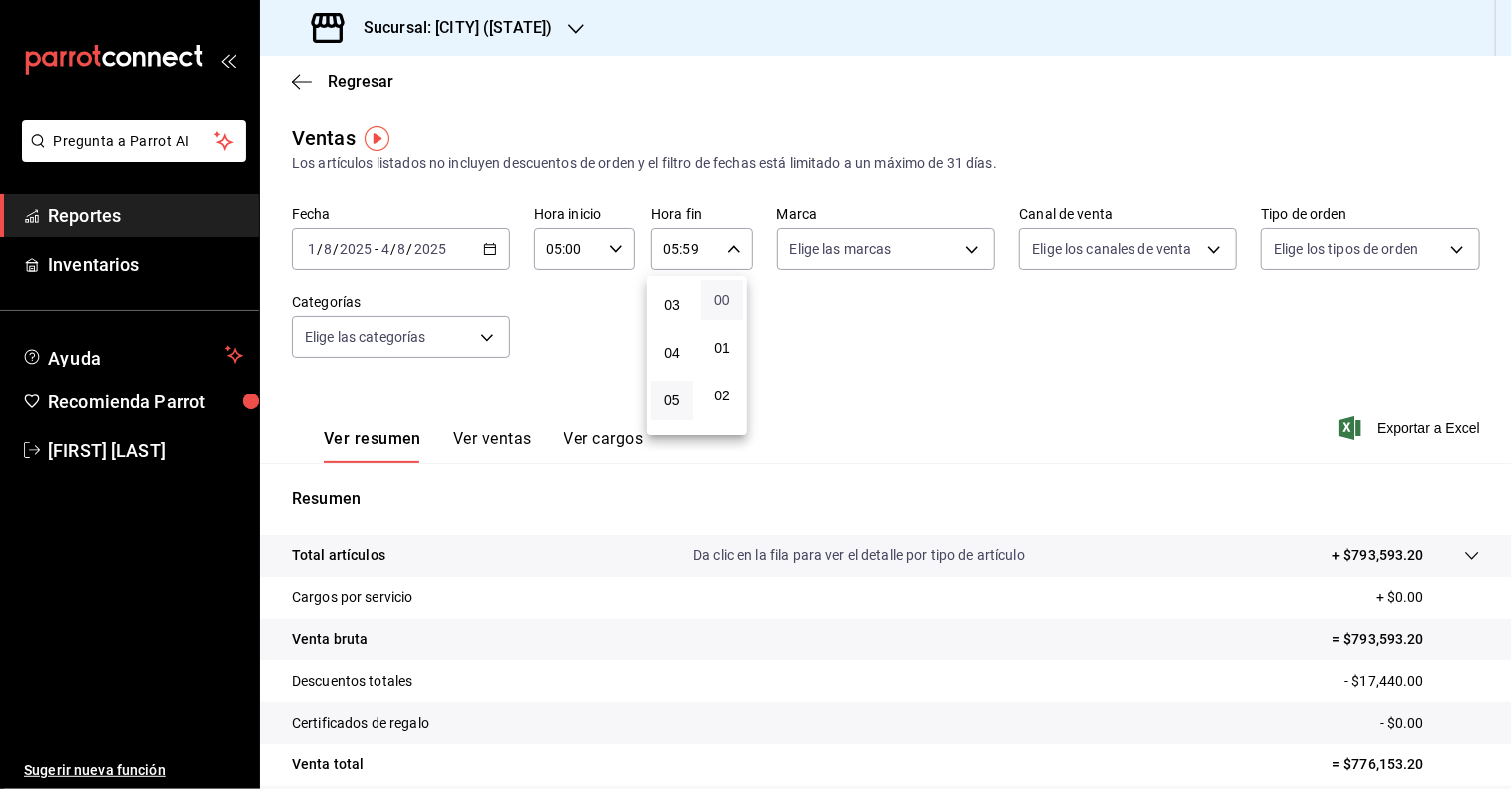 click on "00" at bounding box center (722, 300) 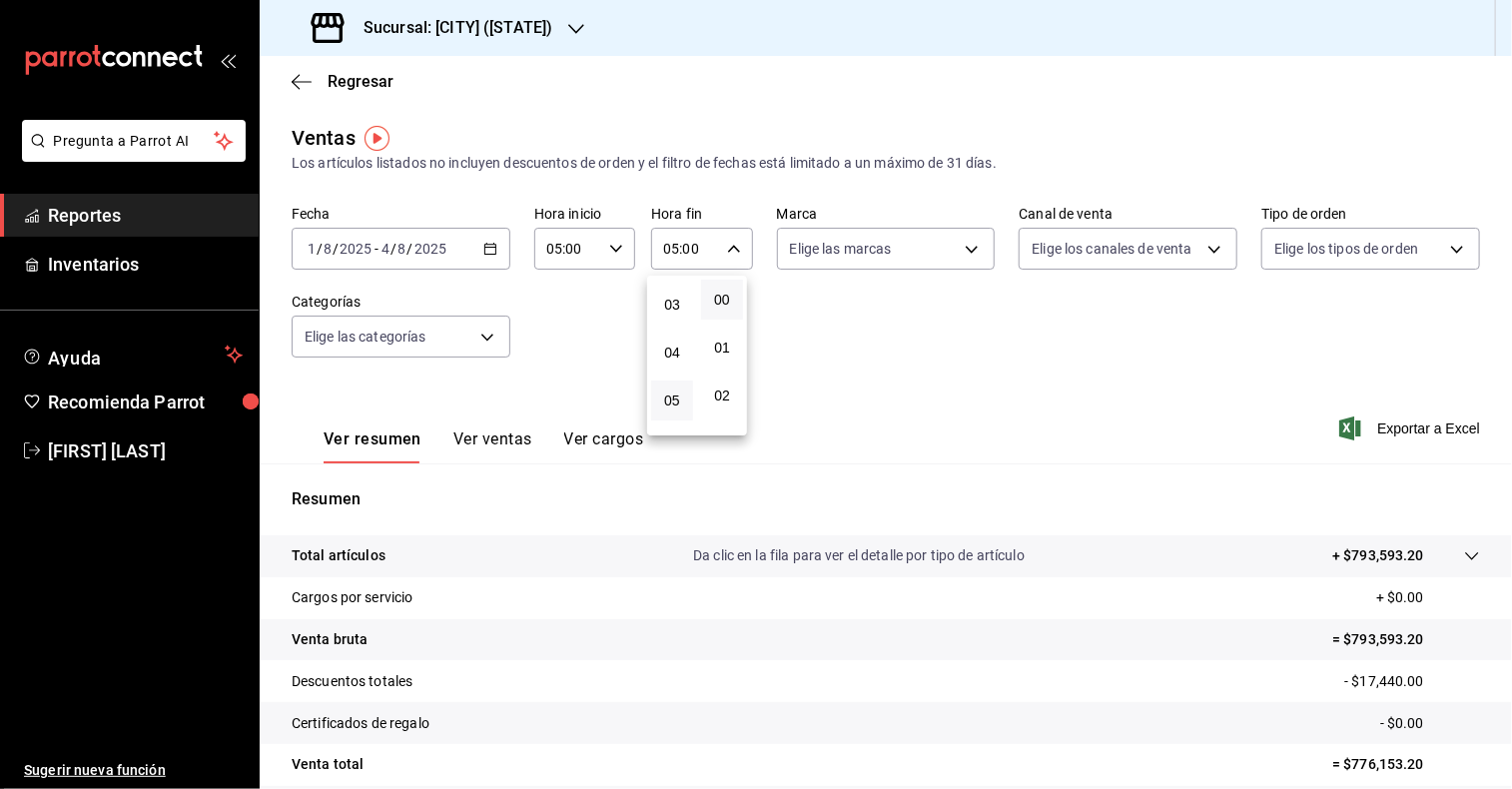 click at bounding box center [756, 394] 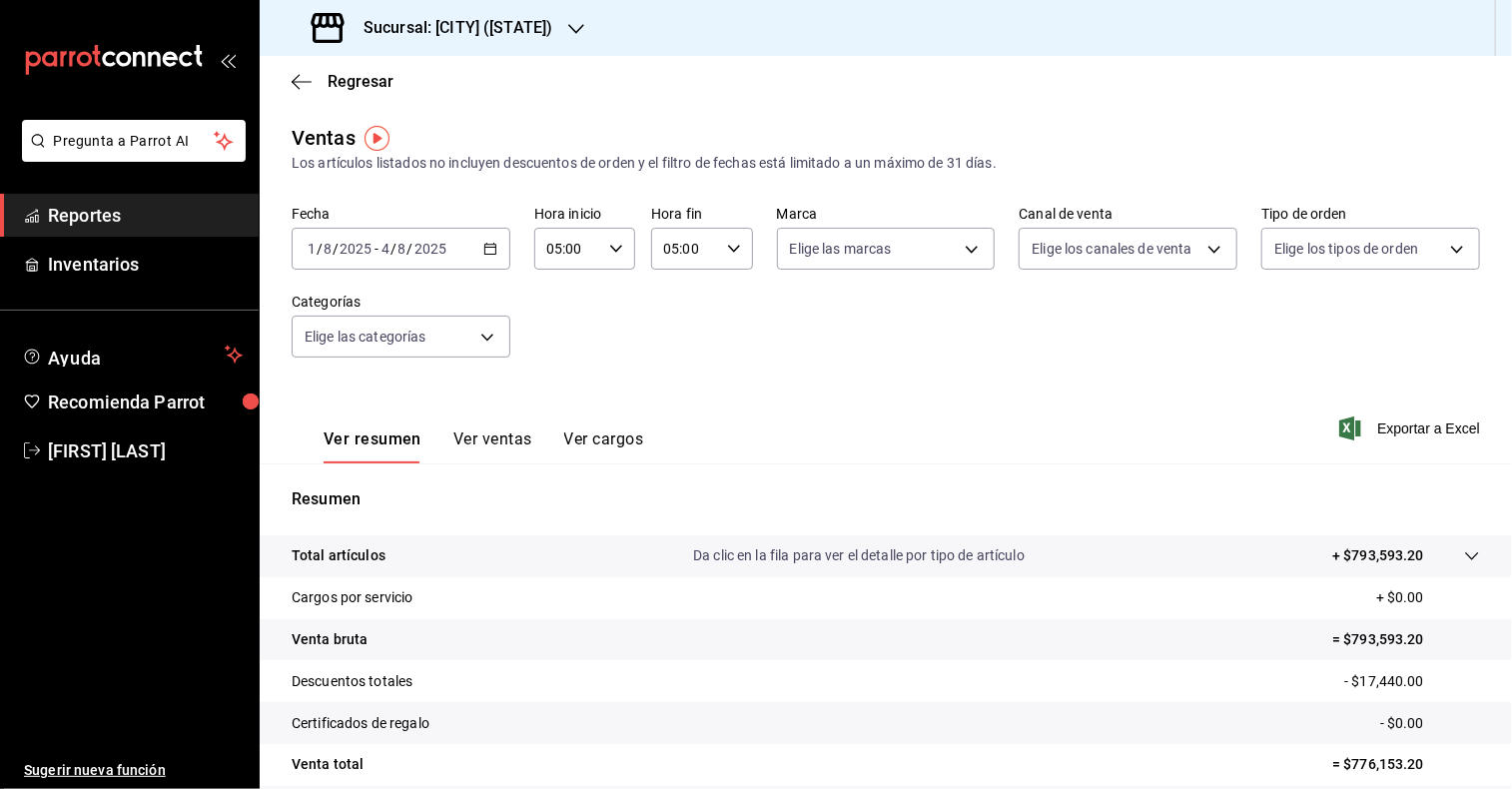 click on "Pregunta a Parrot AI Reportes   Inventarios   Ayuda Recomienda Parrot   [FIRST] [LAST]   Sugerir nueva función   Sucursal: [CITY] ([STATE]) Regresar Ventas Los artículos listados no incluyen descuentos de orden y el filtro de fechas está limitado a un máximo de 31 días. Fecha [DATE] [DATE] - [DATE] [DATE] Hora inicio [TIME] Hora inicio Hora fin [TIME] Hora fin Marca Elige las marcas Canal de venta Elige los canales de venta Tipo de orden Elige los tipos de orden Categorías Elige las categorías Ver resumen Ver ventas Ver cargos Exportar a Excel Resumen Total artículos Da clic en la fila para ver el detalle por tipo de artículo + $793,593.20 Cargos por servicio + $0.00 Venta bruta = $793,593.20 Descuentos totales - $17,440.00 Certificados de regalo - $0.00 Venta total = $776,153.20 Impuestos - $107,055.61 Venta neta = $669,097.59 GANA 1 MES GRATIS EN TU SUSCRIPCIÓN AQUÍ Ver video tutorial Ir a video Pregunta a Parrot AI Reportes   Inventarios   Ayuda Recomienda Parrot" at bounding box center (756, 394) 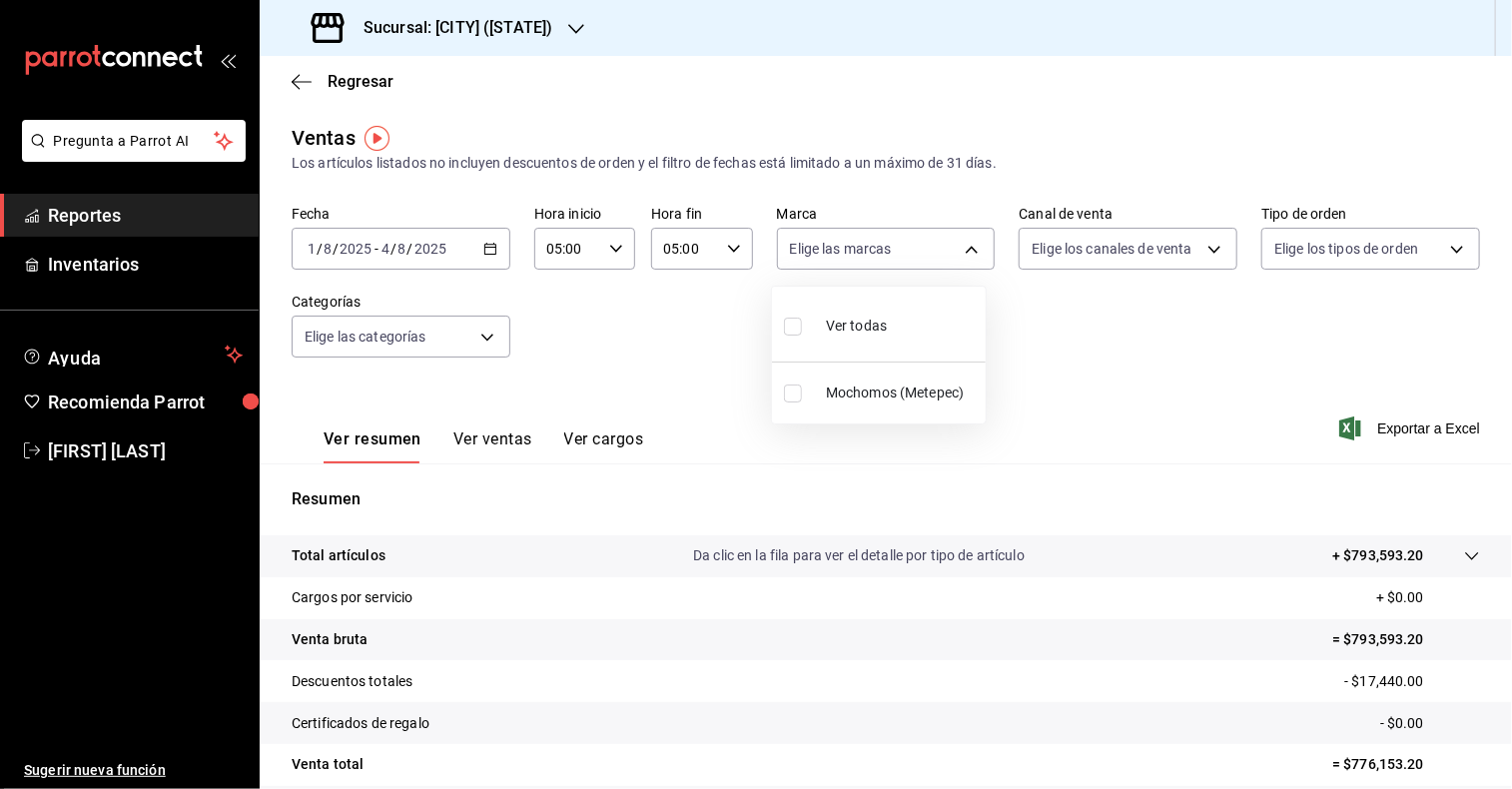 click at bounding box center (793, 394) 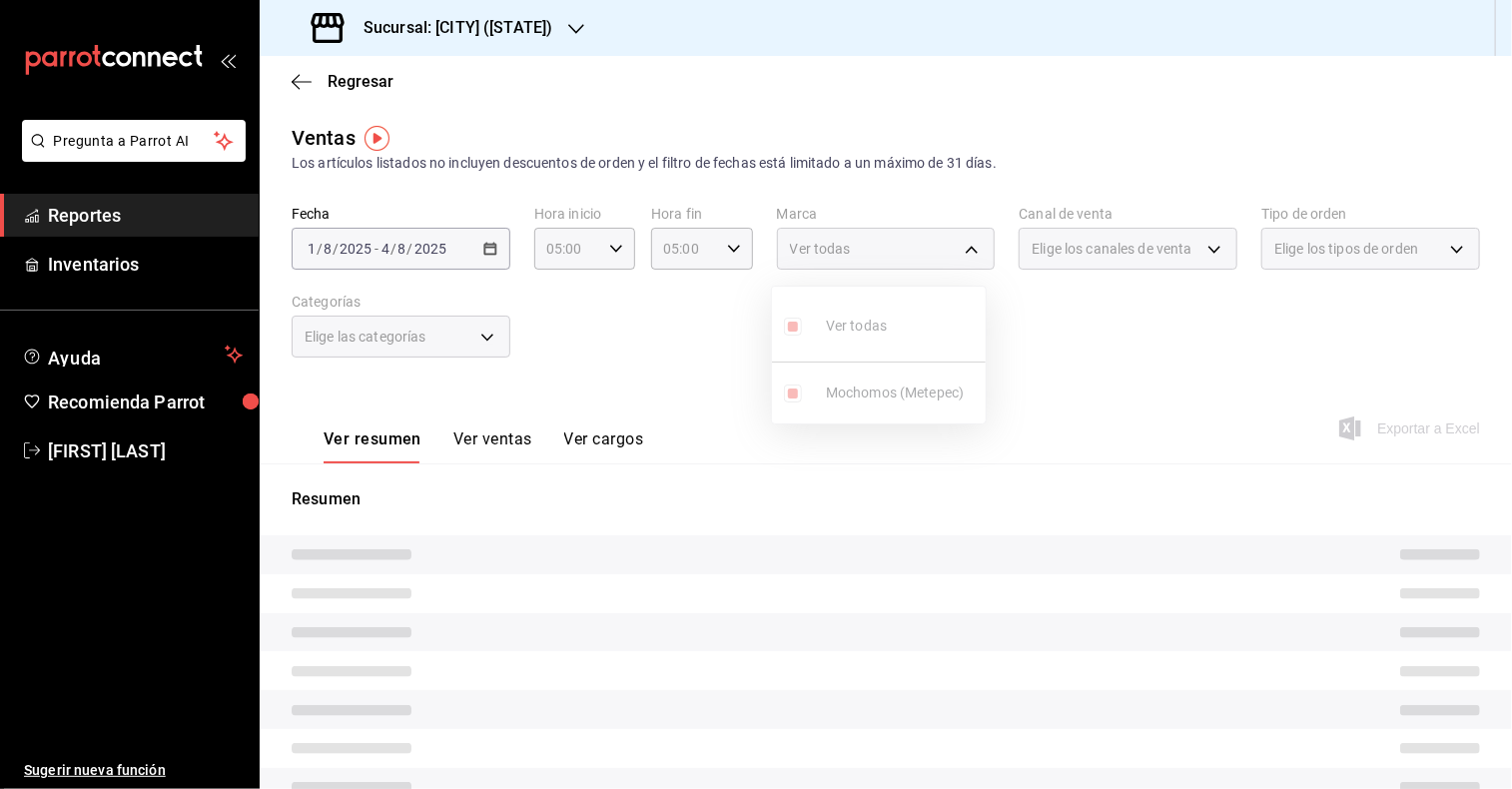 click at bounding box center (756, 394) 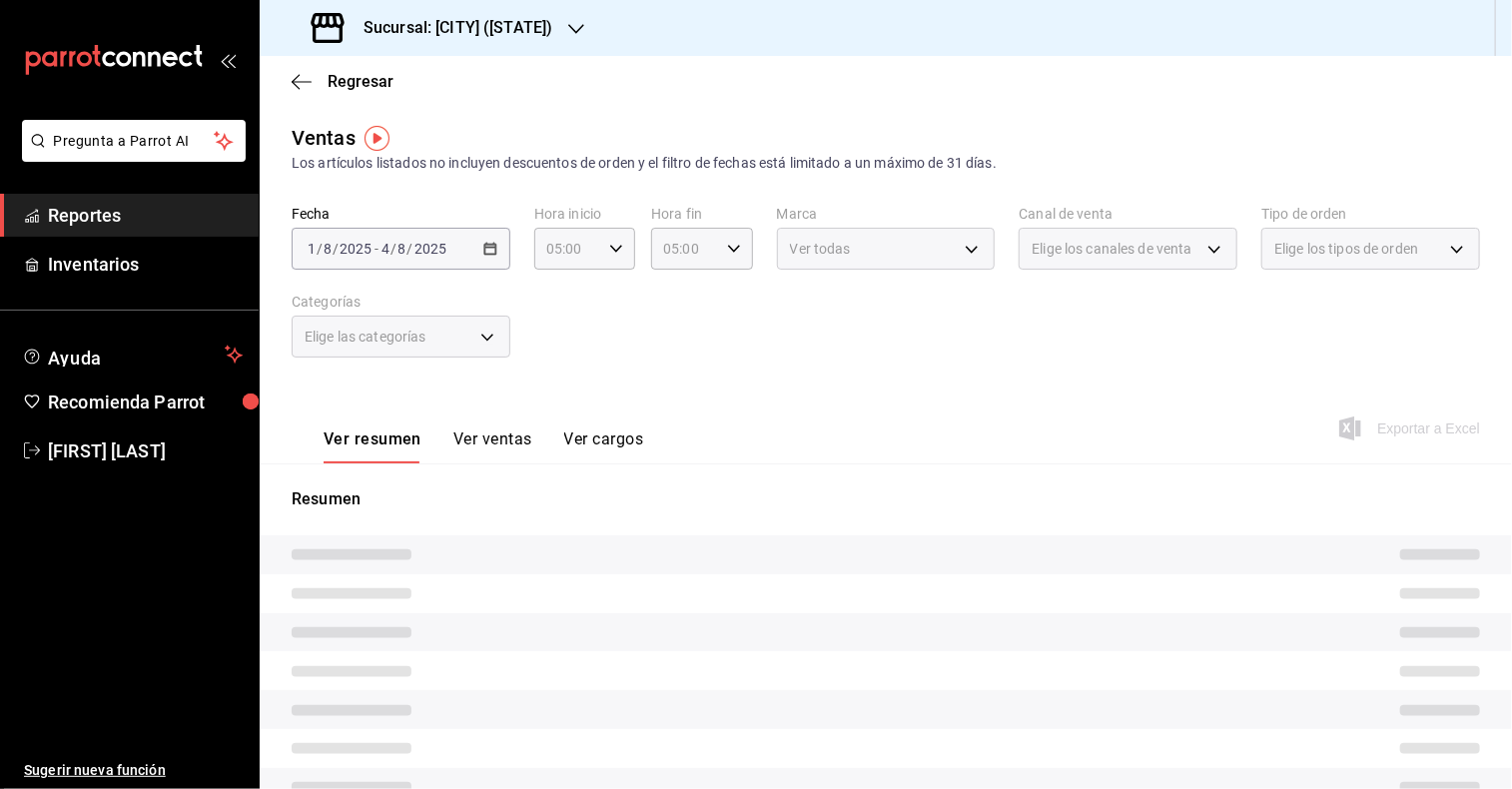 click on "Elige los canales de venta" at bounding box center (1128, 249) 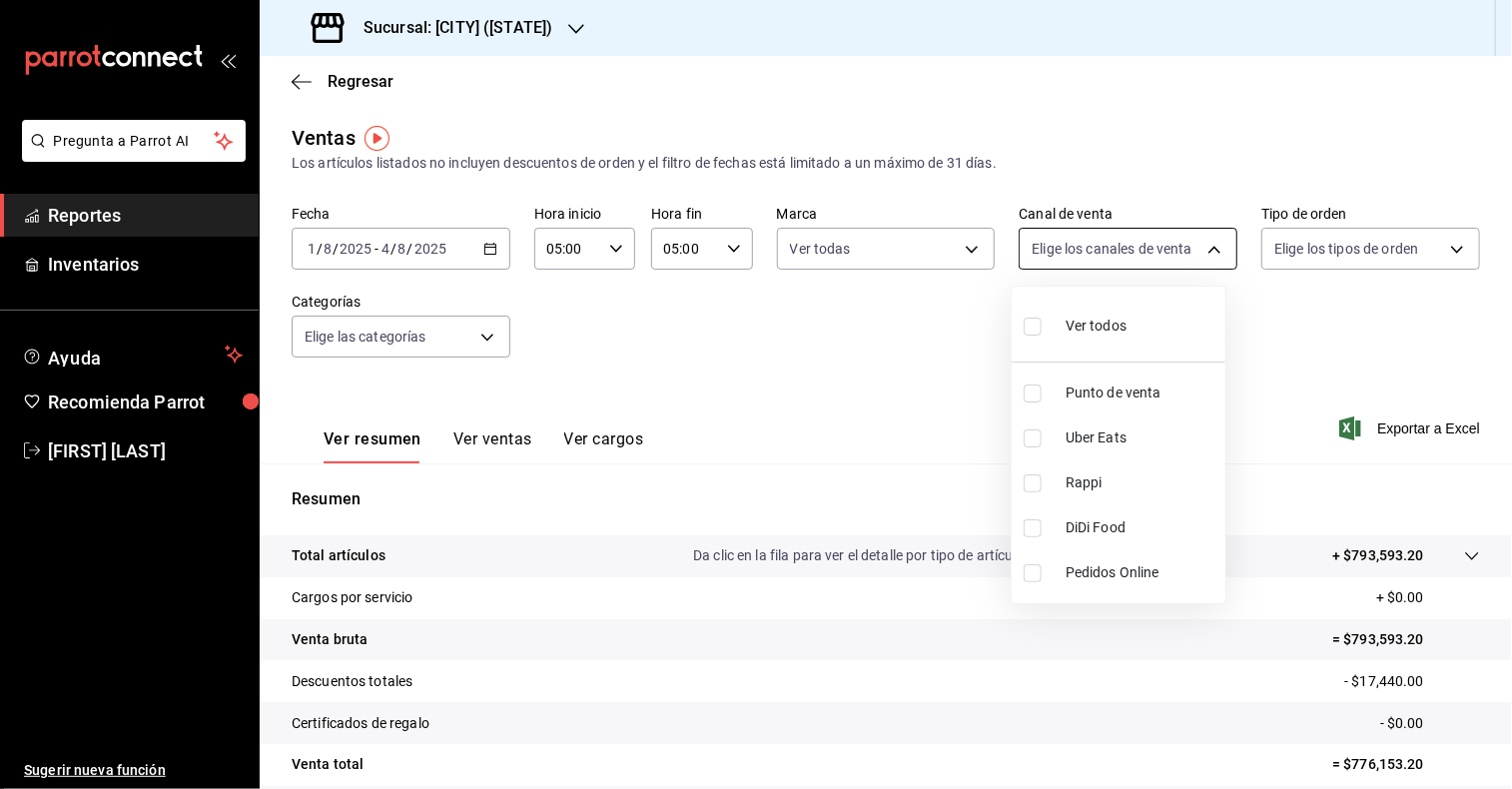 click on "Pregunta a Parrot AI Reportes   Inventarios   Ayuda Recomienda Parrot   [FIRST] [LAST]   Sugerir nueva función   Sucursal: [CITY] ([STATE]) Regresar Ventas Los artículos listados no incluyen descuentos de orden y el filtro de fechas está limitado a un máximo de 31 días. Fecha [DATE] [DATE] - [DATE] [DATE] Hora inicio [TIME] Hora inicio Hora fin [TIME] Hora fin Marca Ver todas [UUID] Canal de venta Elige los canales de venta Tipo de orden Elige los tipos de orden Categorías Elige las categorías Ver resumen Ver ventas Ver cargos Exportar a Excel Resumen Total artículos Da clic en la fila para ver el detalle por tipo de artículo + $793,593.20 Cargos por servicio + $0.00 Venta bruta = $793,593.20 Descuentos totales - $17,440.00 Certificados de regalo - $0.00 Venta total = $776,153.20 Impuestos - $107,055.61 Venta neta = $669,097.59 GANA 1 MES GRATIS EN TU SUSCRIPCIÓN AQUÍ Ver video tutorial Ir a video Pregunta a Parrot AI Reportes   Inventarios" at bounding box center [756, 394] 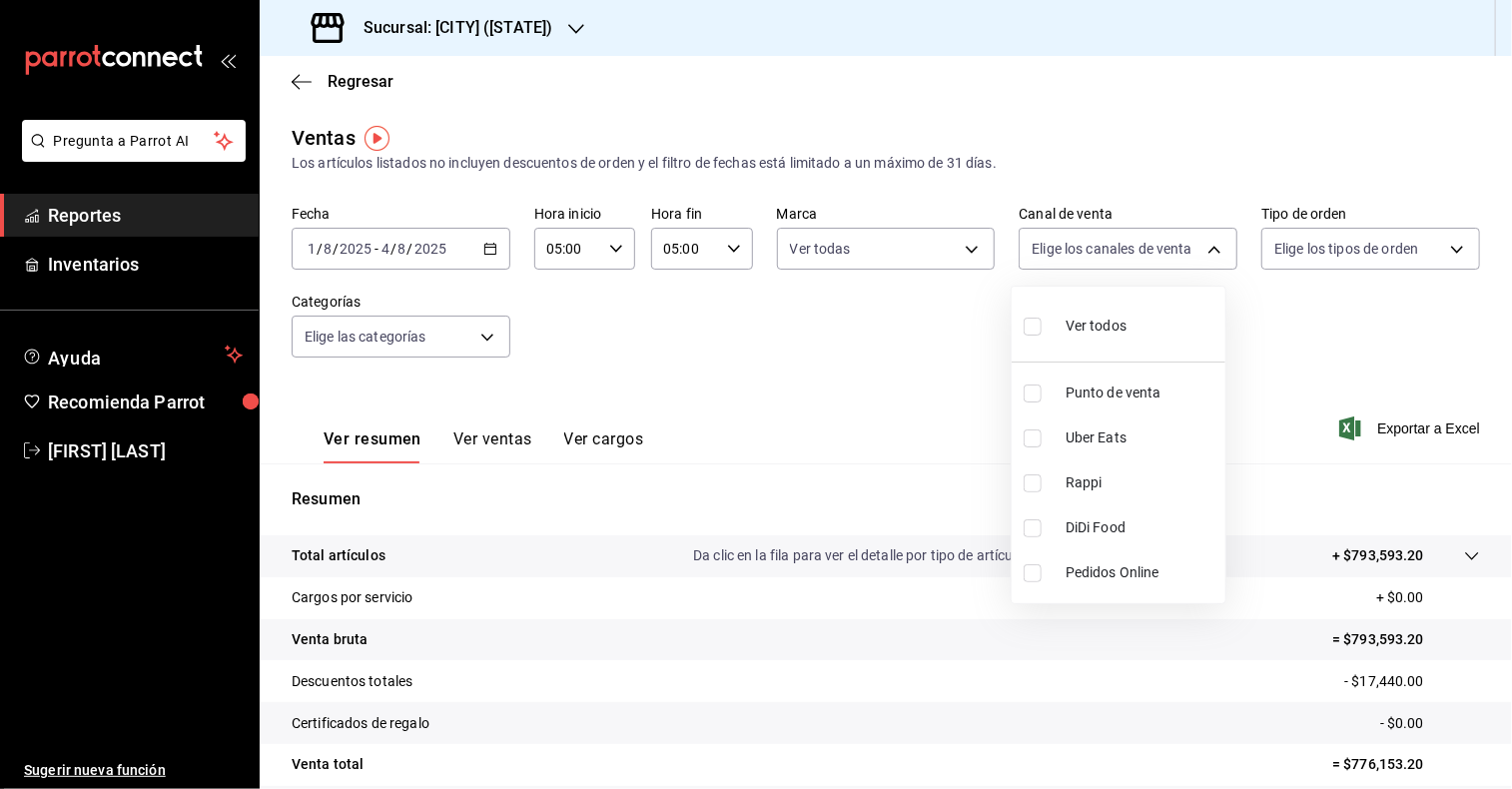 click at bounding box center (1033, 327) 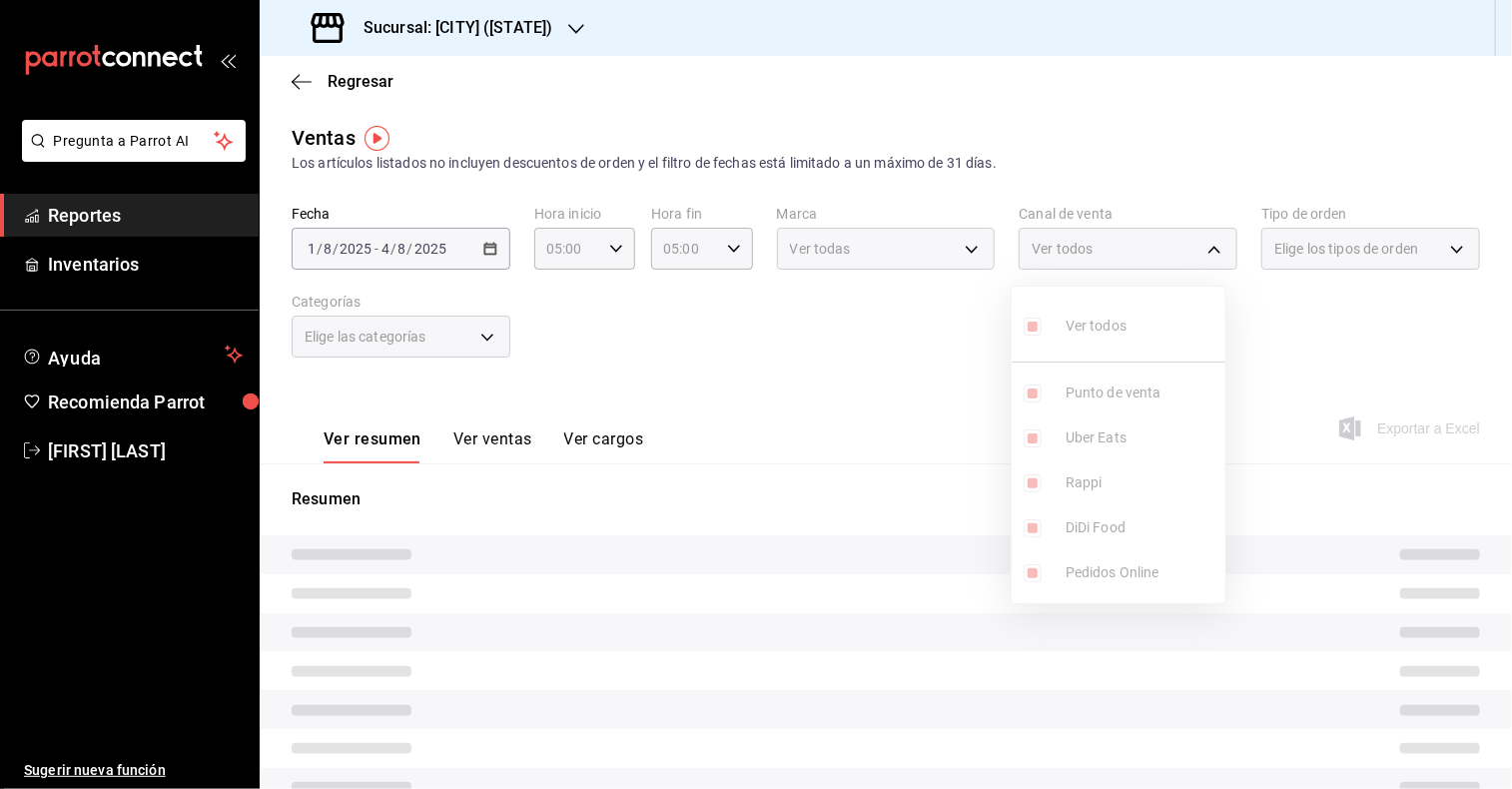 click at bounding box center (756, 394) 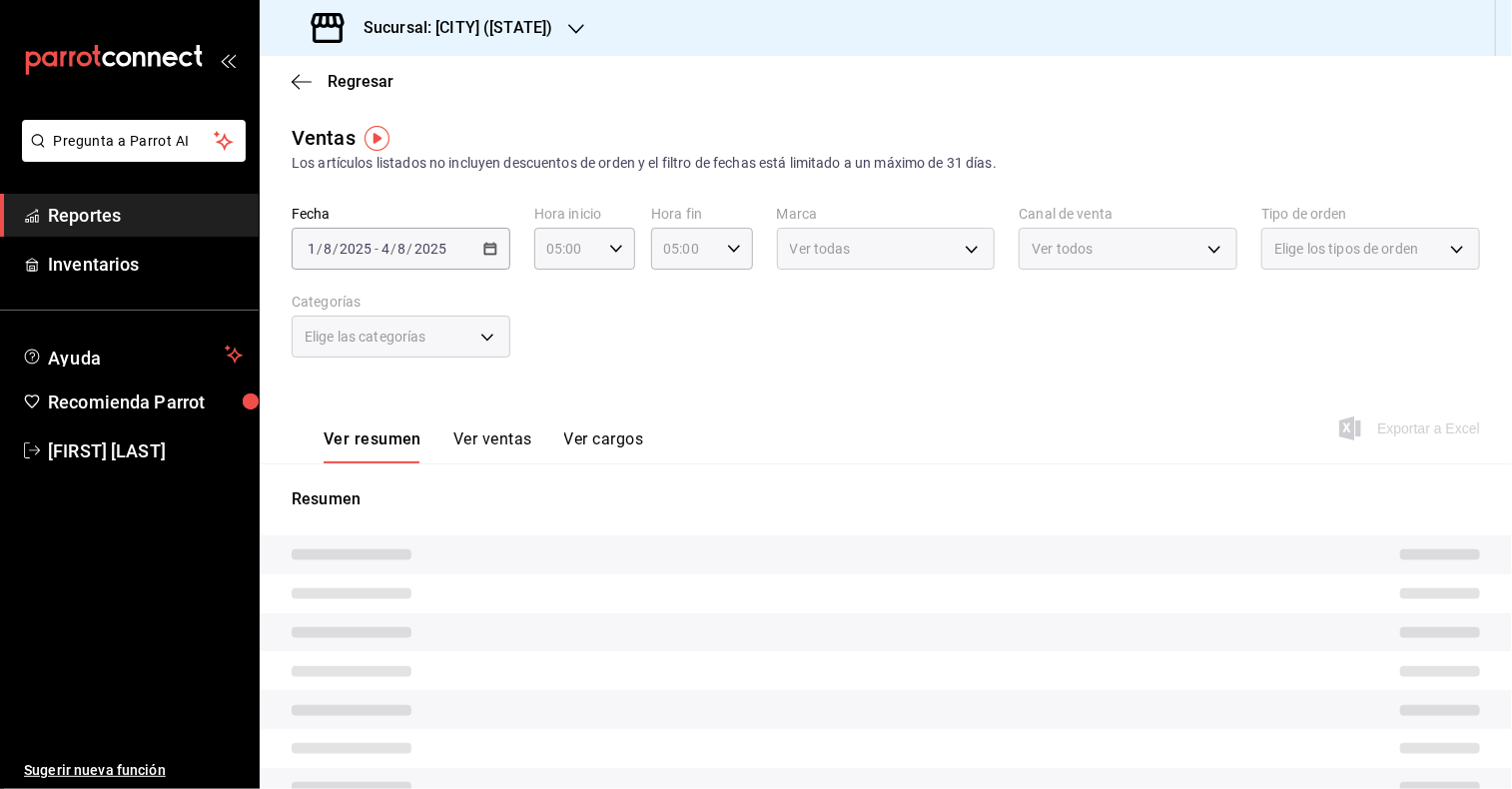 click on "Elige los tipos de orden" at bounding box center [1370, 249] 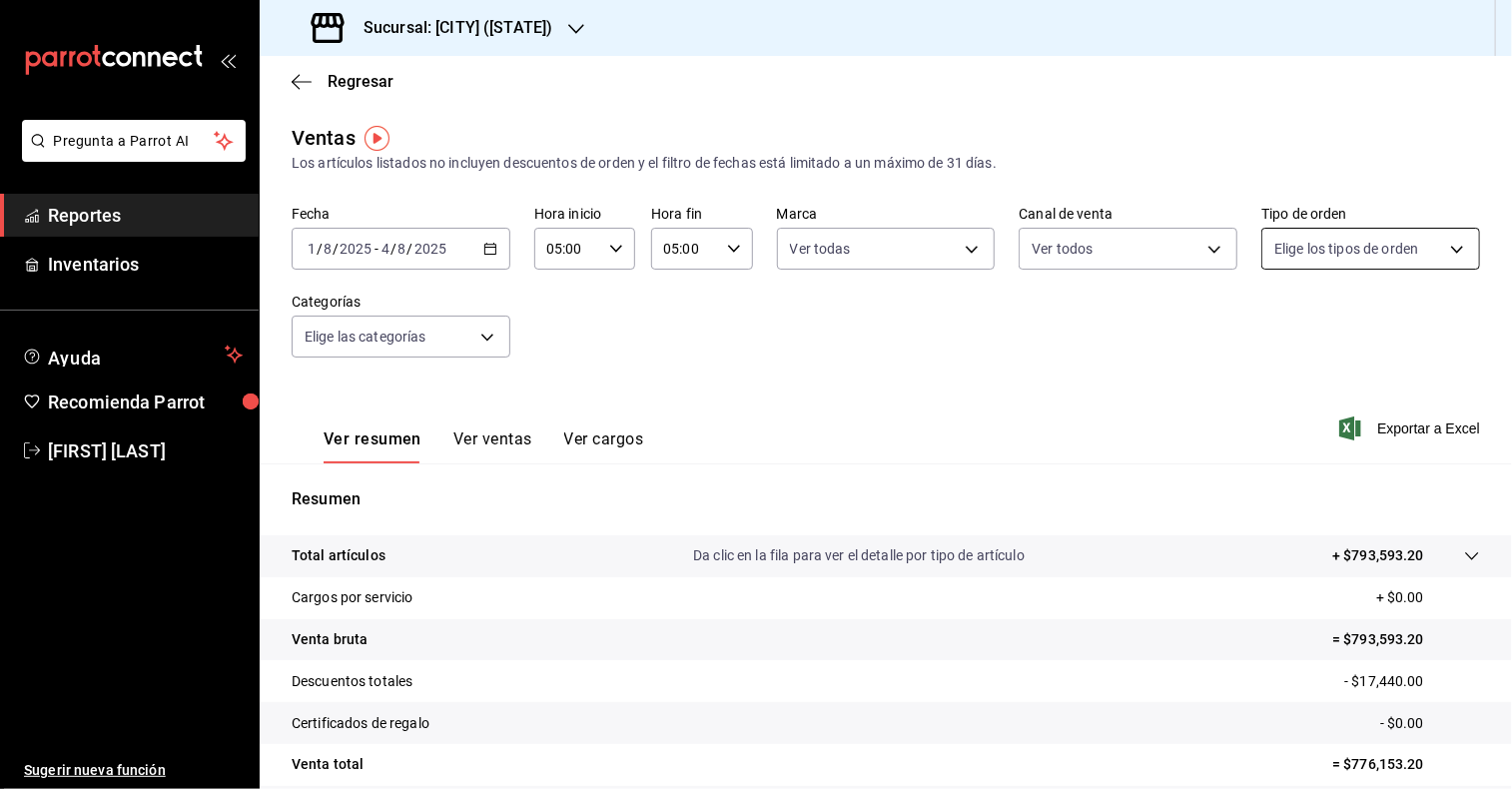 click on "Pregunta a Parrot AI Reportes   Inventarios   Ayuda Recomienda Parrot   [FIRST] [LAST]   Sugerir nueva función   Sucursal: [CITY] ([STATE]) Regresar Ventas Los artículos listados no incluyen descuentos de orden y el filtro de fechas está limitado a un máximo de 31 días. Fecha [DATE] [DATE] - [DATE] [DATE] Hora inicio [TIME] Hora inicio Hora fin [TIME] Hora fin Marca Ver todas [UUID] Canal de venta Ver todas PARROT,UBER_EATS,RAPPI,DIDI_FOOD,ONLINE Tipo de orden Elige los tipos de orden Categorías Elige las categorías Ver resumen Ver ventas Ver cargos Exportar a Excel Resumen Total artículos Da clic en la fila para ver el detalle por tipo de artículo + $793,593.20 Cargos por servicio + $0.00 Venta bruta = $793,593.20 Descuentos totales - $17,440.00 Certificados de regalo - $0.00 Venta total = $776,153.20 Impuestos - $107,055.61 Venta neta = $669,097.59 GANA 1 MES GRATIS EN TU SUSCRIPCIÓN AQUÍ Ver video tutorial Ir a video Pregunta a Parrot AI" at bounding box center (756, 394) 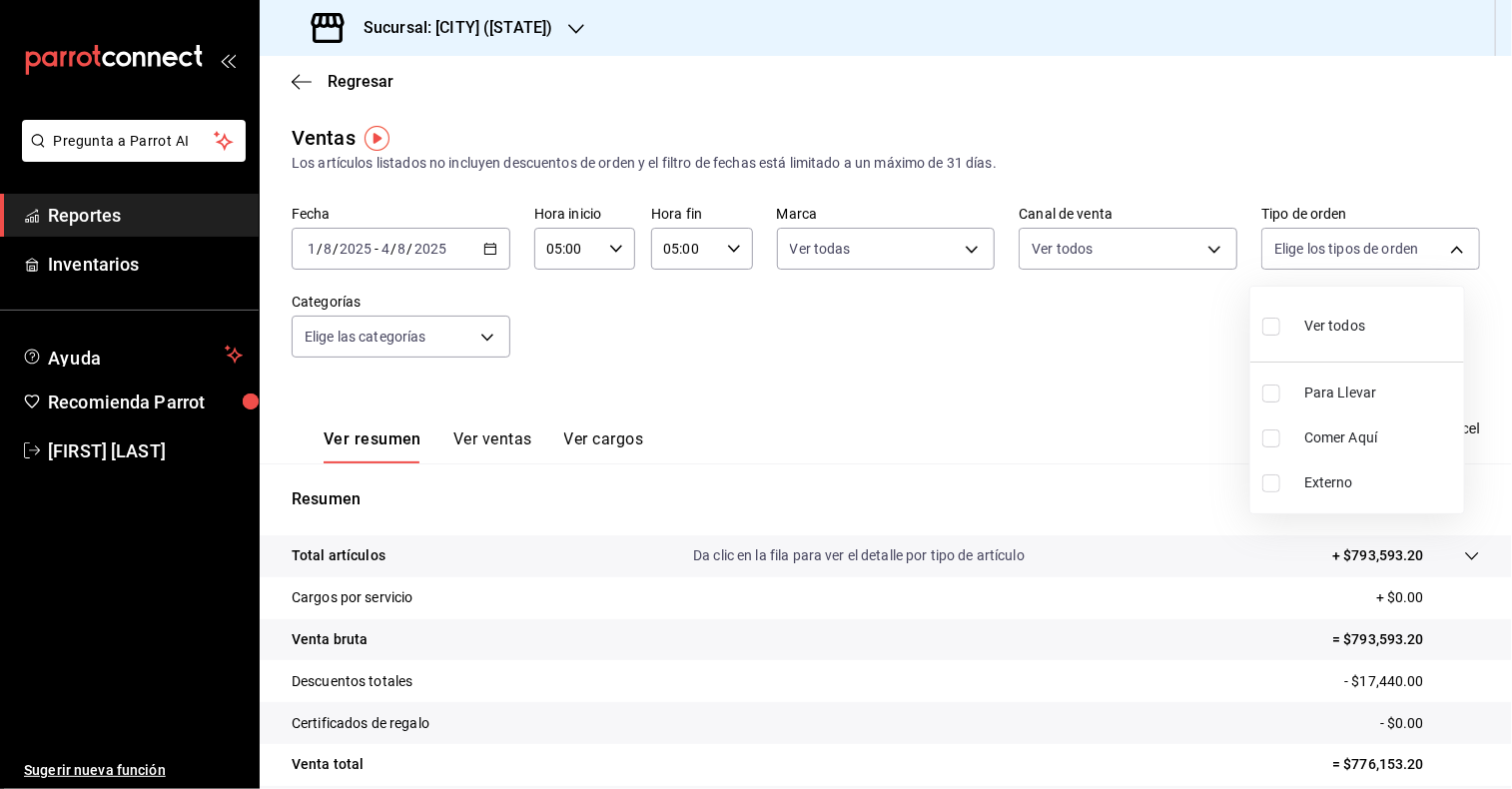 click at bounding box center [1271, 327] 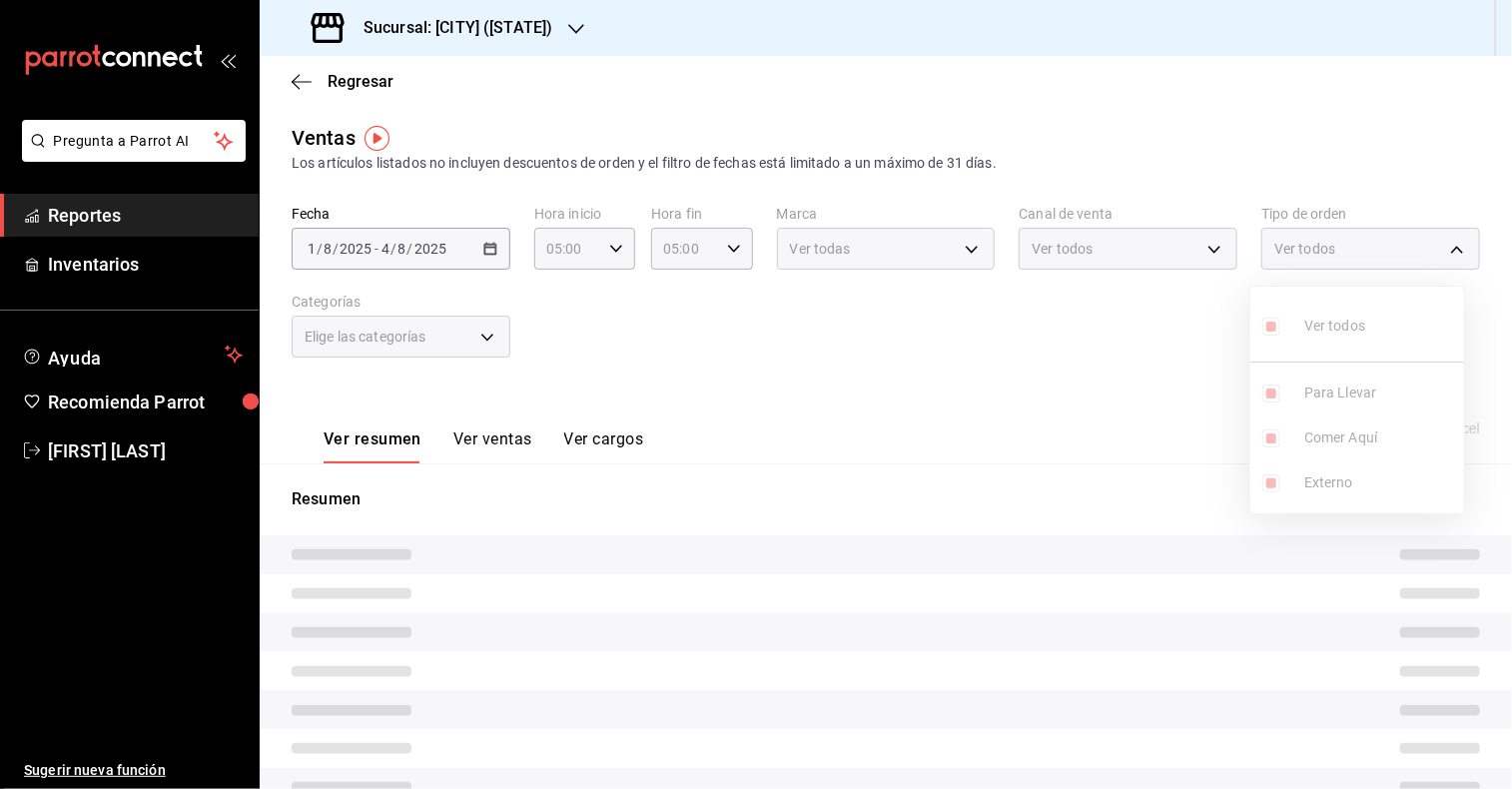 click at bounding box center (756, 394) 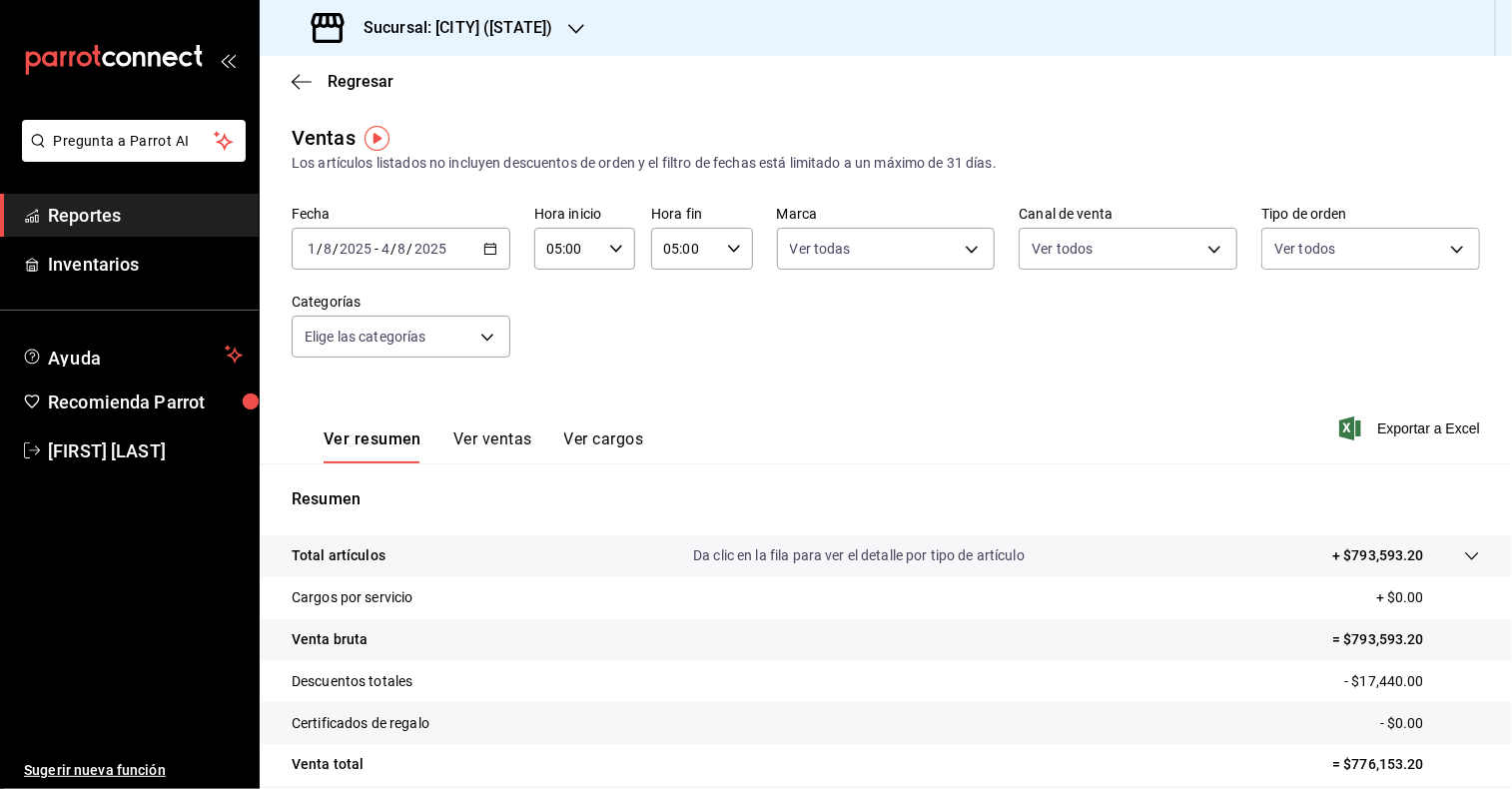 click on "Pregunta a Parrot AI Reportes   Inventarios   Ayuda Recomienda Parrot   [FIRST] [LAST]   Sugerir nueva función   Sucursal: [CITY] ([STATE]) Regresar Ventas Los artículos listados no incluyen descuentos de orden y el filtro de fechas está limitado a un máximo de 31 días. Fecha [DATE] [DATE] - [DATE] [DATE] Hora inicio [TIME] Hora inicio Hora fin [TIME] Hora fin Marca Ver todas [UUID] Canal de venta Ver todas PARROT,UBER_EATS,RAPPI,DIDI_FOOD,ONLINE Tipo de orden Ver todas [UUID],[UUID],EXTERNAL Categorías Elige las categorías Ver resumen Ver ventas Ver cargos Exportar a Excel Resumen Total artículos Da clic en la fila para ver el detalle por tipo de artículo + $793,593.20 Cargos por servicio + $0.00 Venta bruta = $793,593.20 Descuentos totales - $17,440.00 Certificados de regalo - $0.00 Venta total = $776,153.20 Impuestos - $107,055.61 Venta neta = $669,097.59 Ver video tutorial Ir a video" at bounding box center [756, 394] 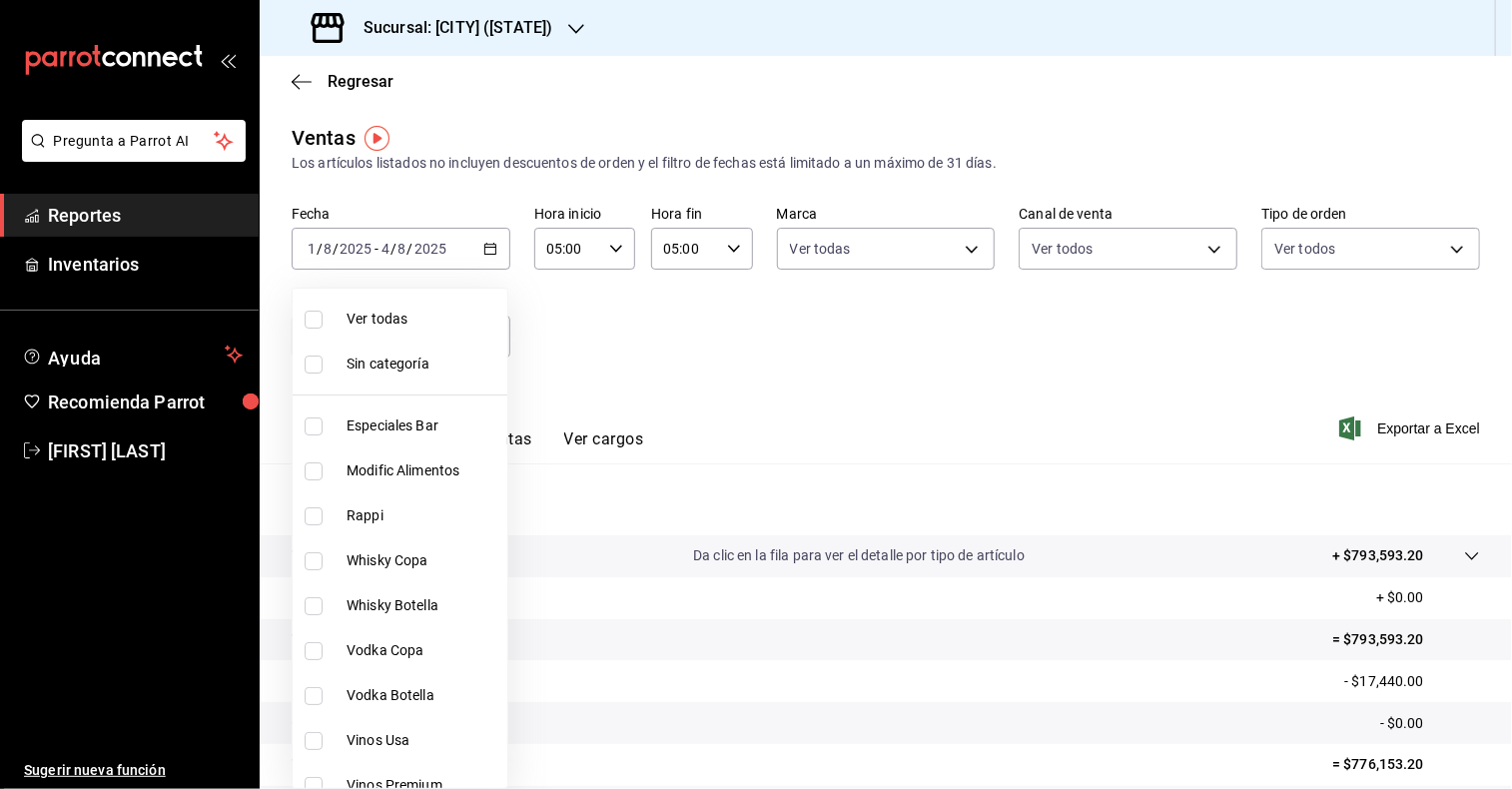 click at bounding box center (314, 365) 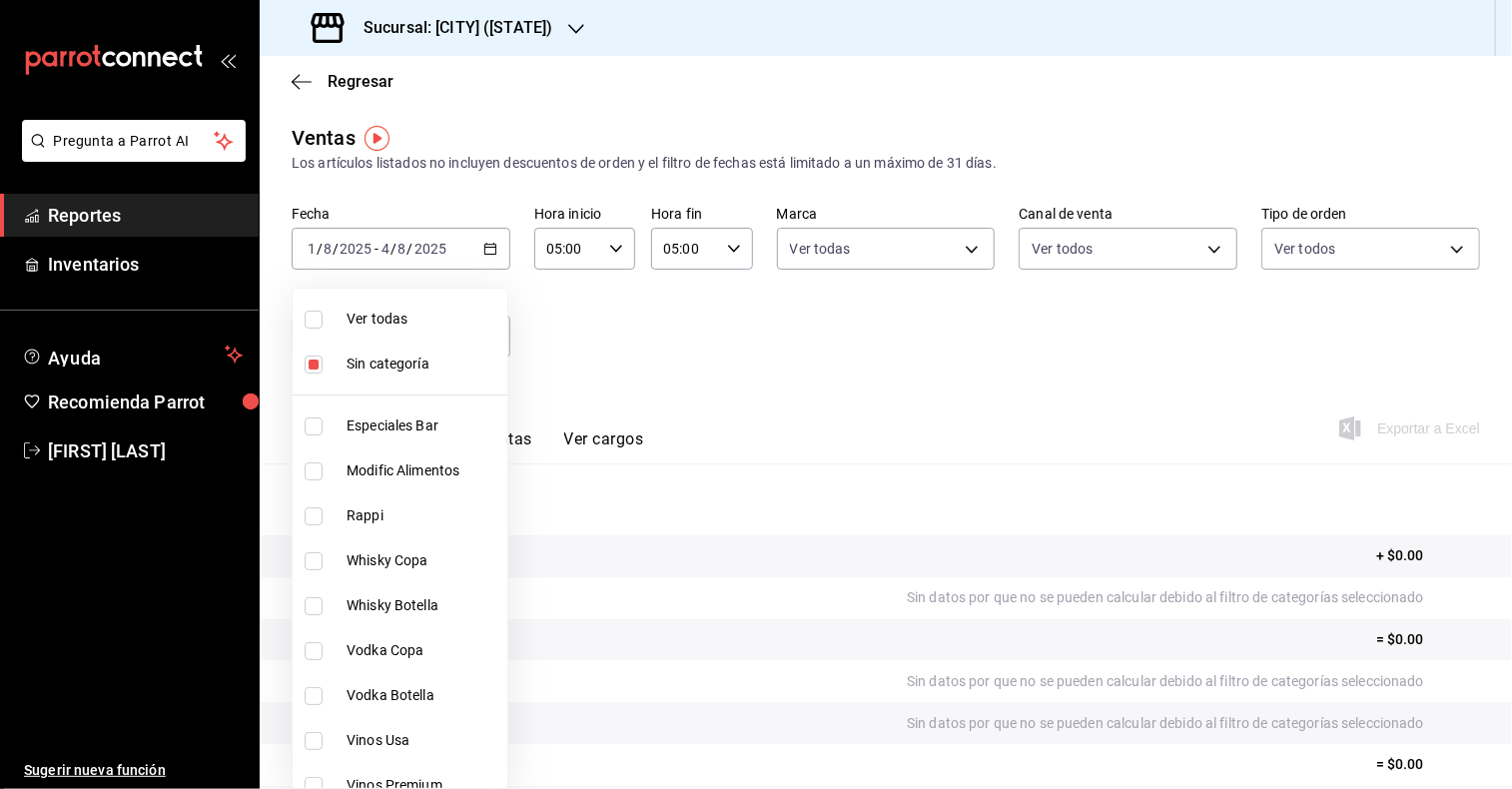 click at bounding box center (314, 320) 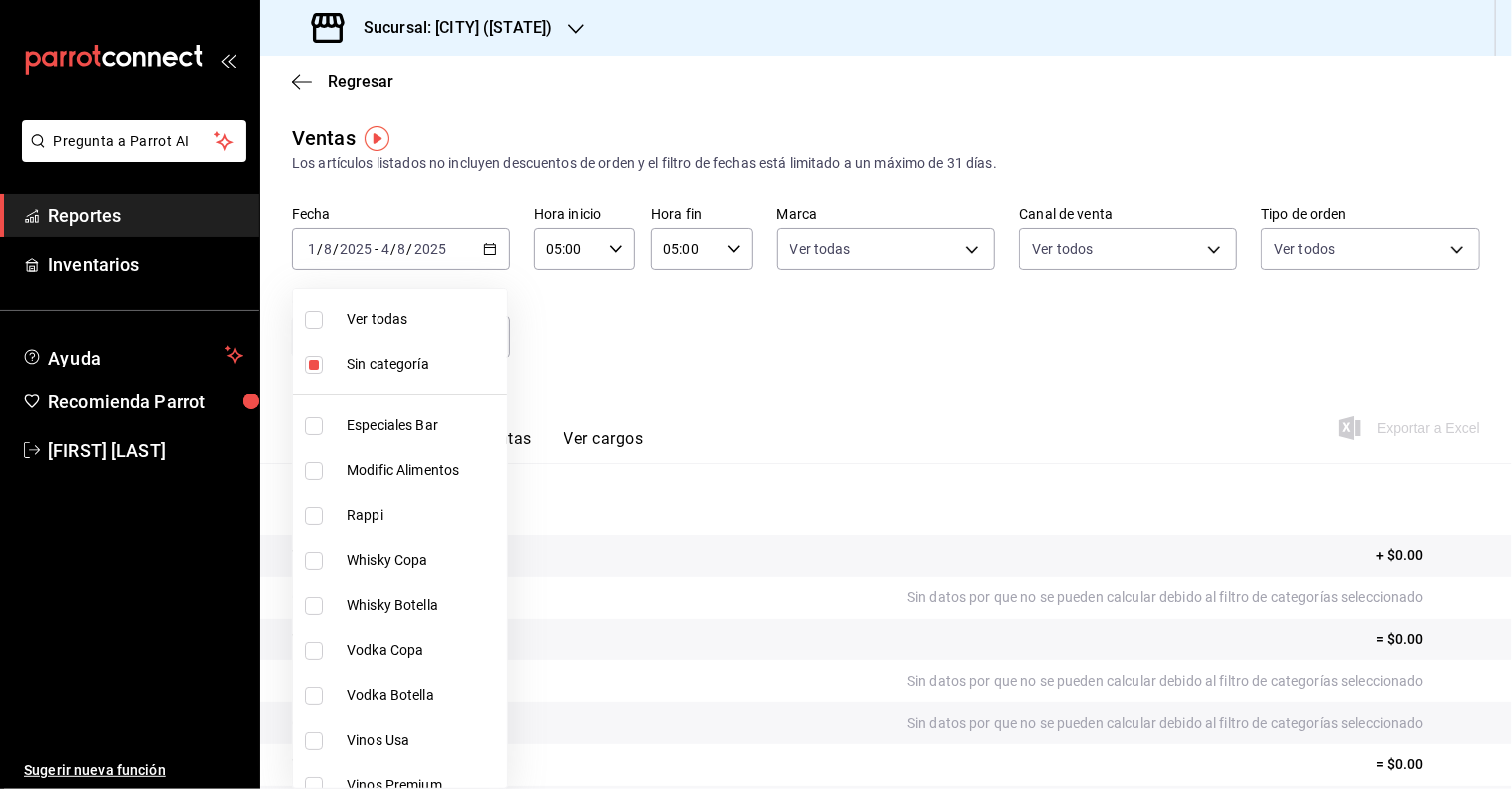checkbox on "true" 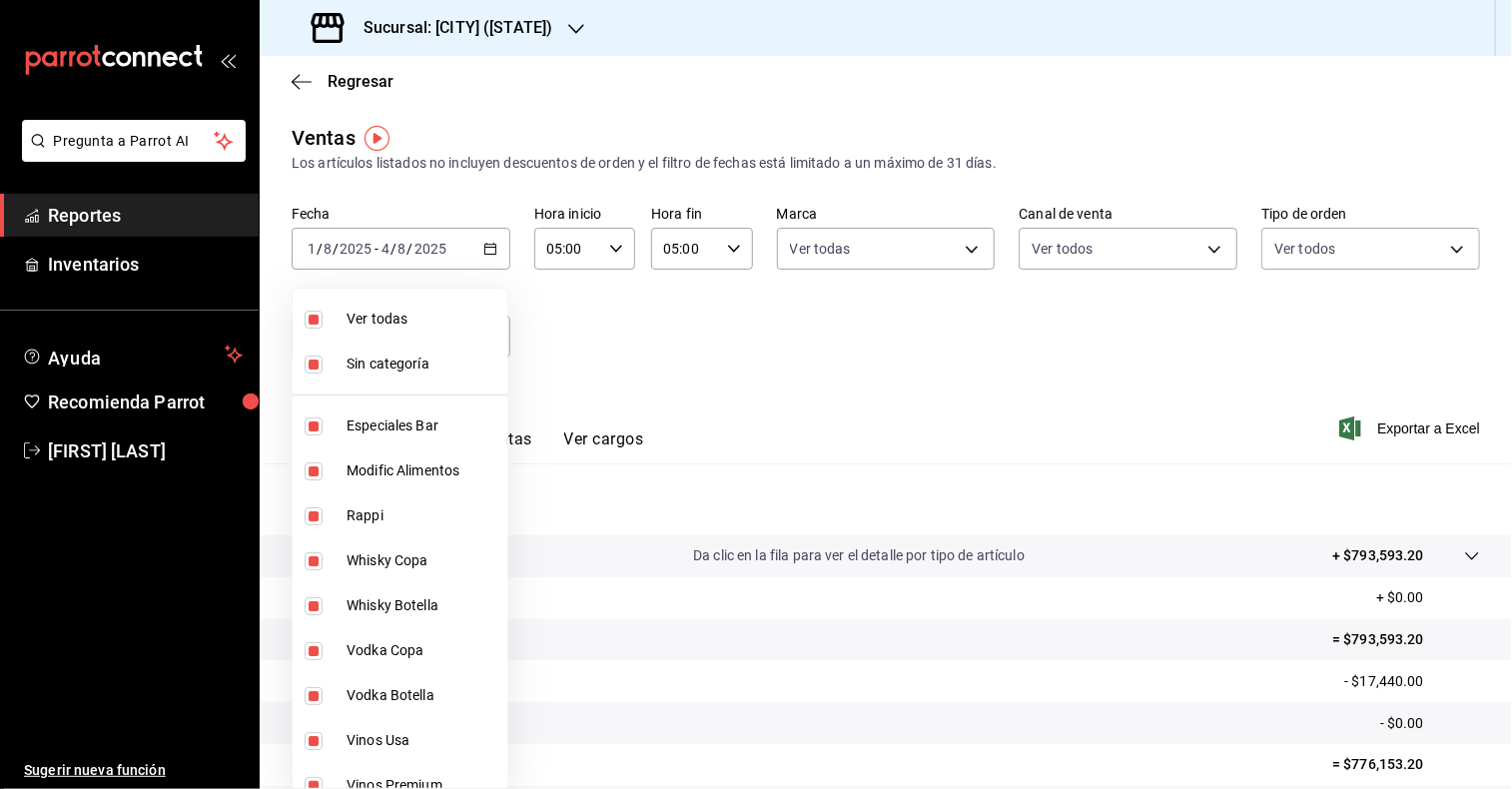 click at bounding box center [756, 394] 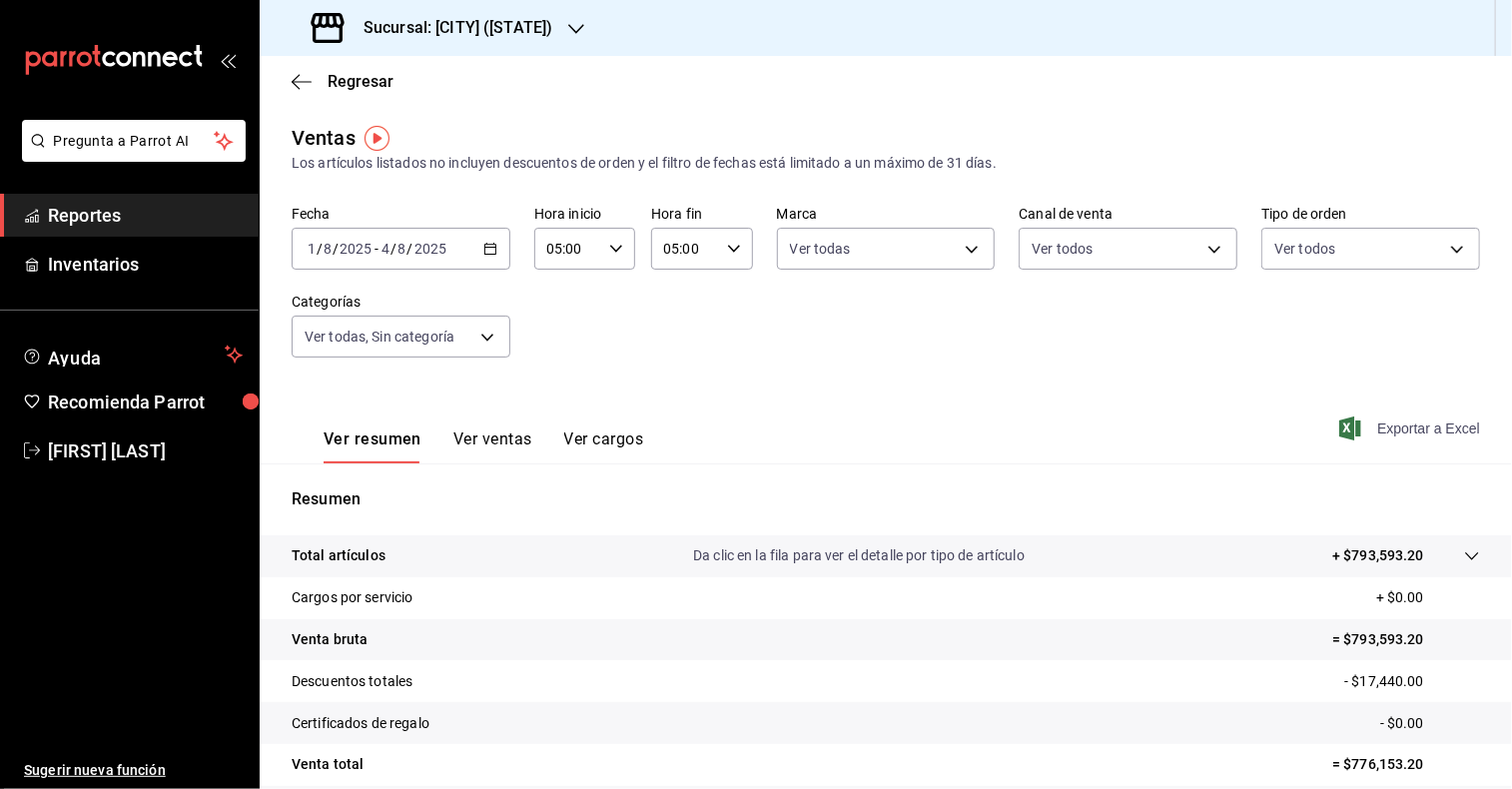 click on "Exportar a Excel" at bounding box center (1411, 428) 